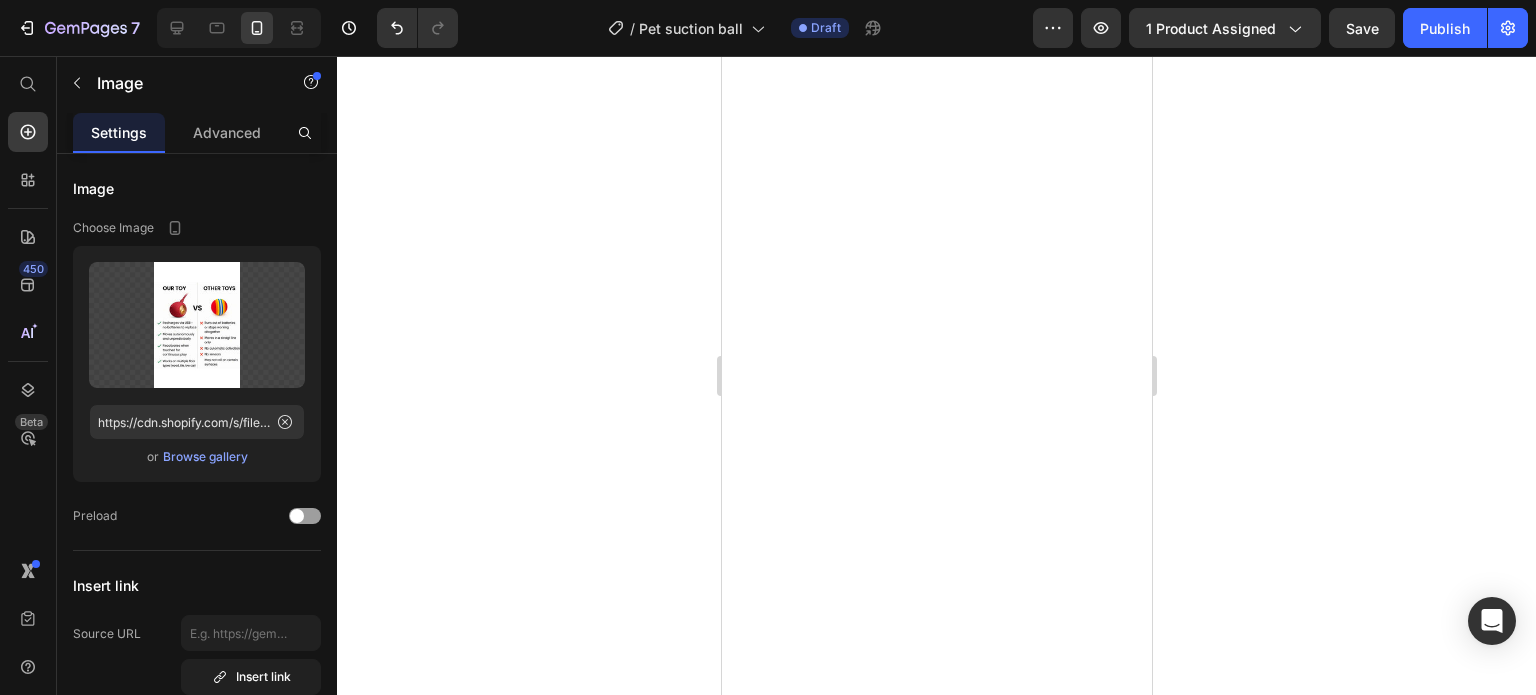 scroll, scrollTop: 0, scrollLeft: 0, axis: both 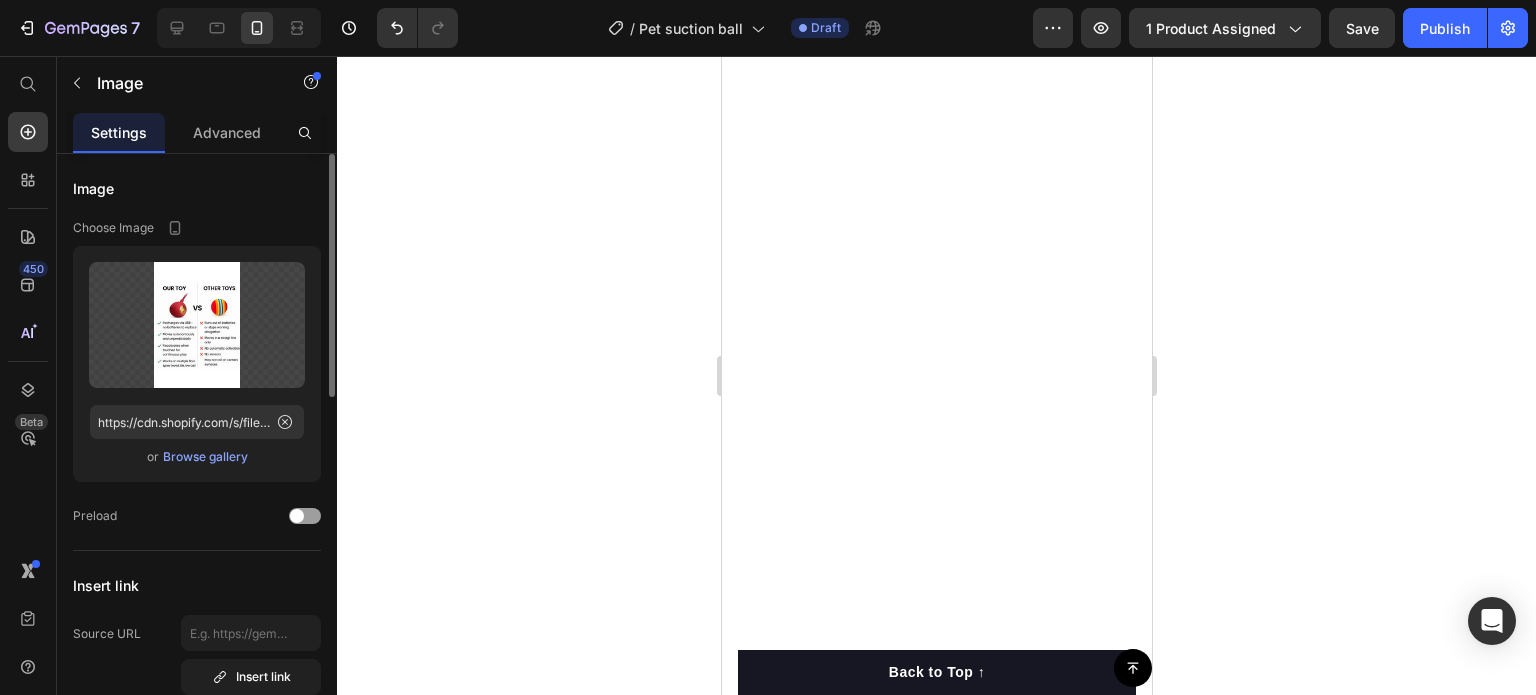 click on "Browse gallery" at bounding box center (205, 457) 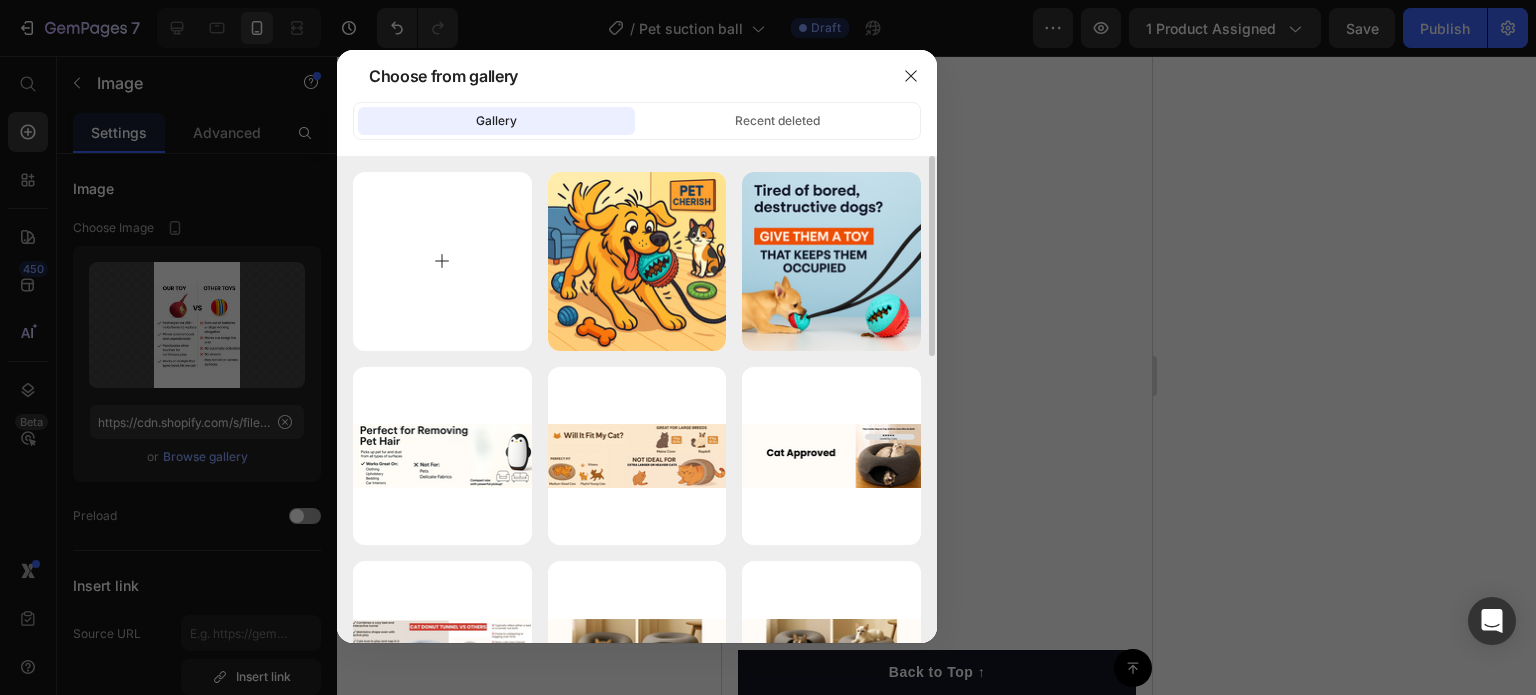 click at bounding box center (442, 261) 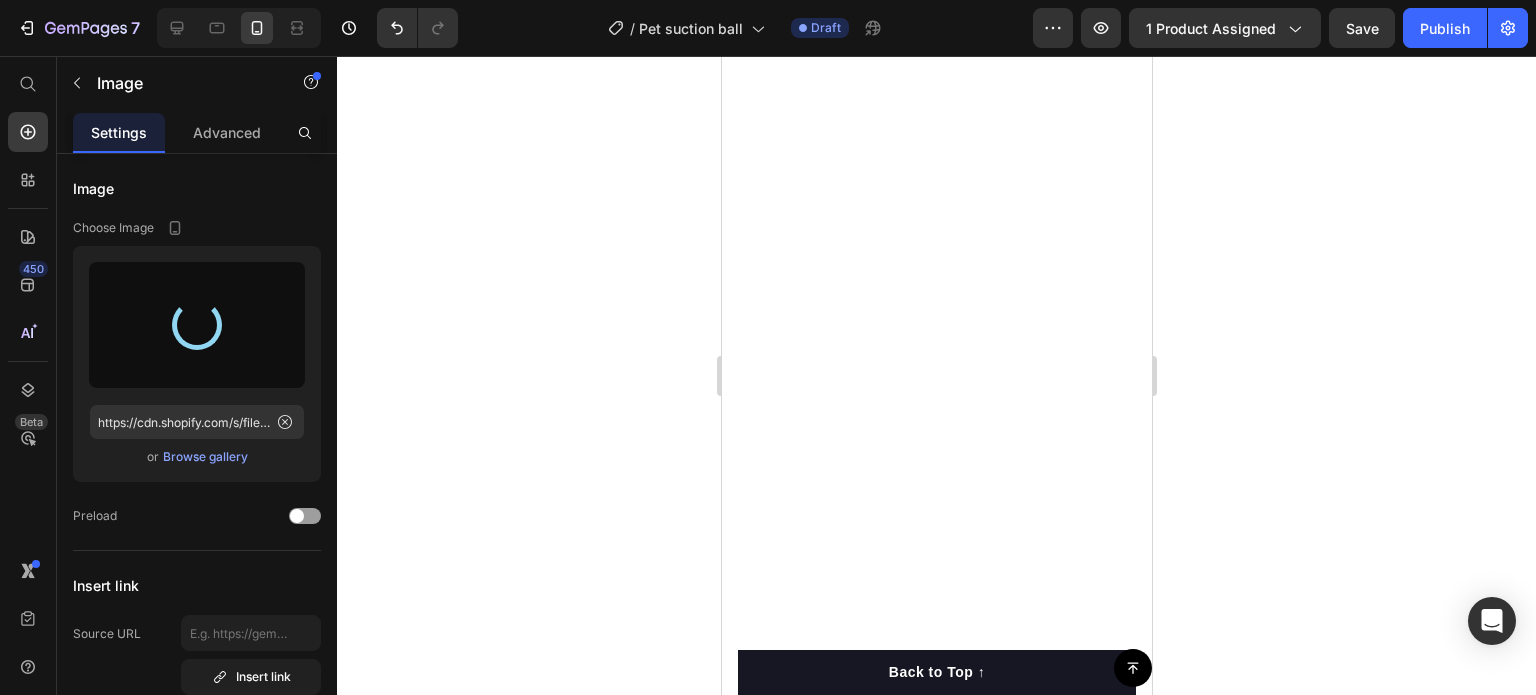 type on "https://cdn.shopify.com/s/files/1/0807/9559/9164/files/gempages_537992591380055187-ff107724-d531-4ab6-898a-516a8c8ae3ee.png" 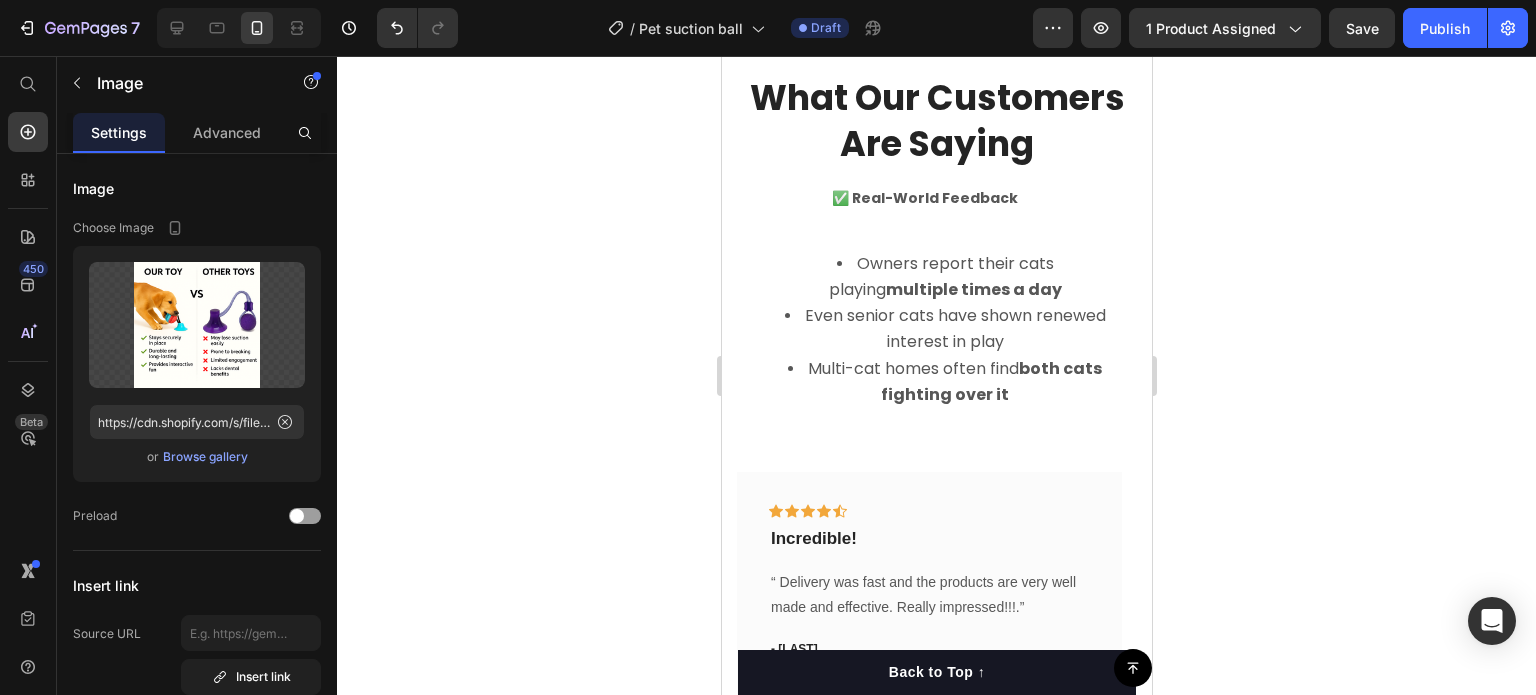 scroll, scrollTop: 5040, scrollLeft: 0, axis: vertical 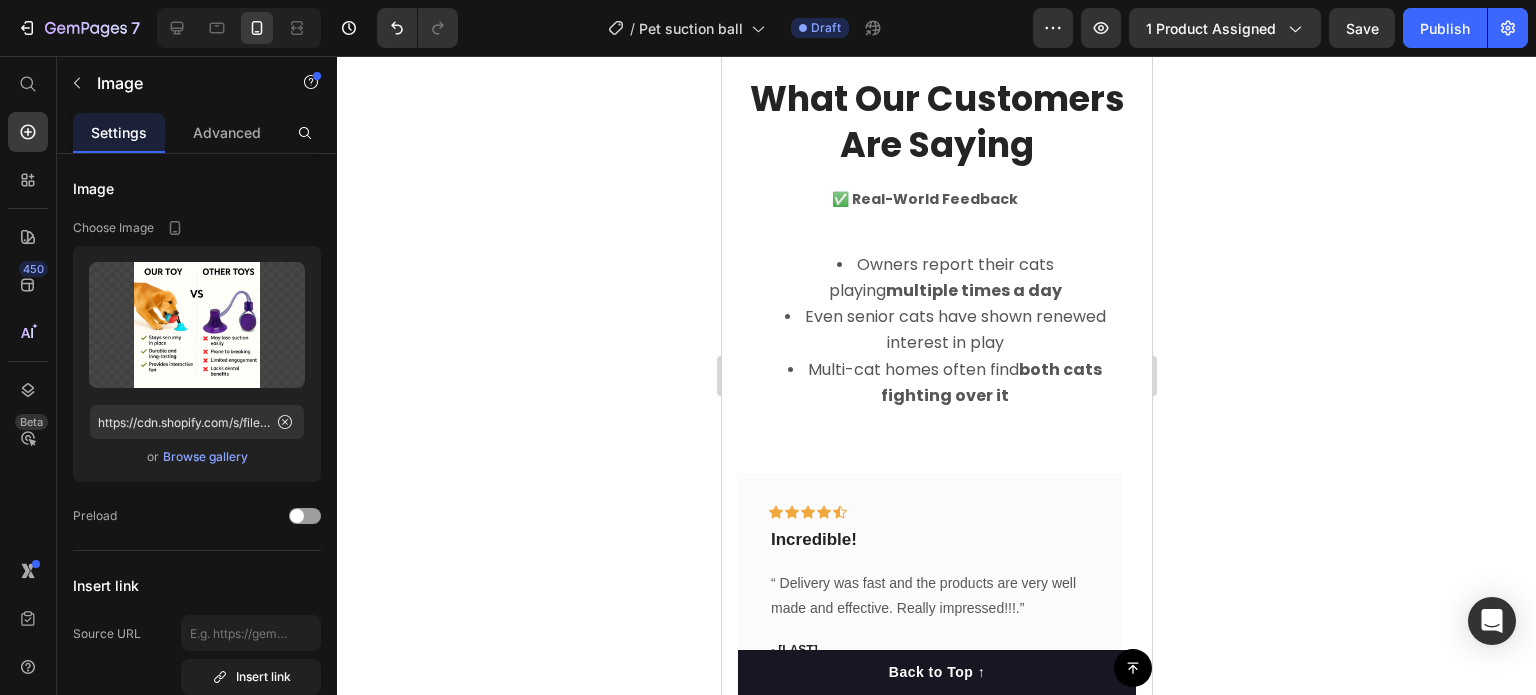 click at bounding box center [936, -389] 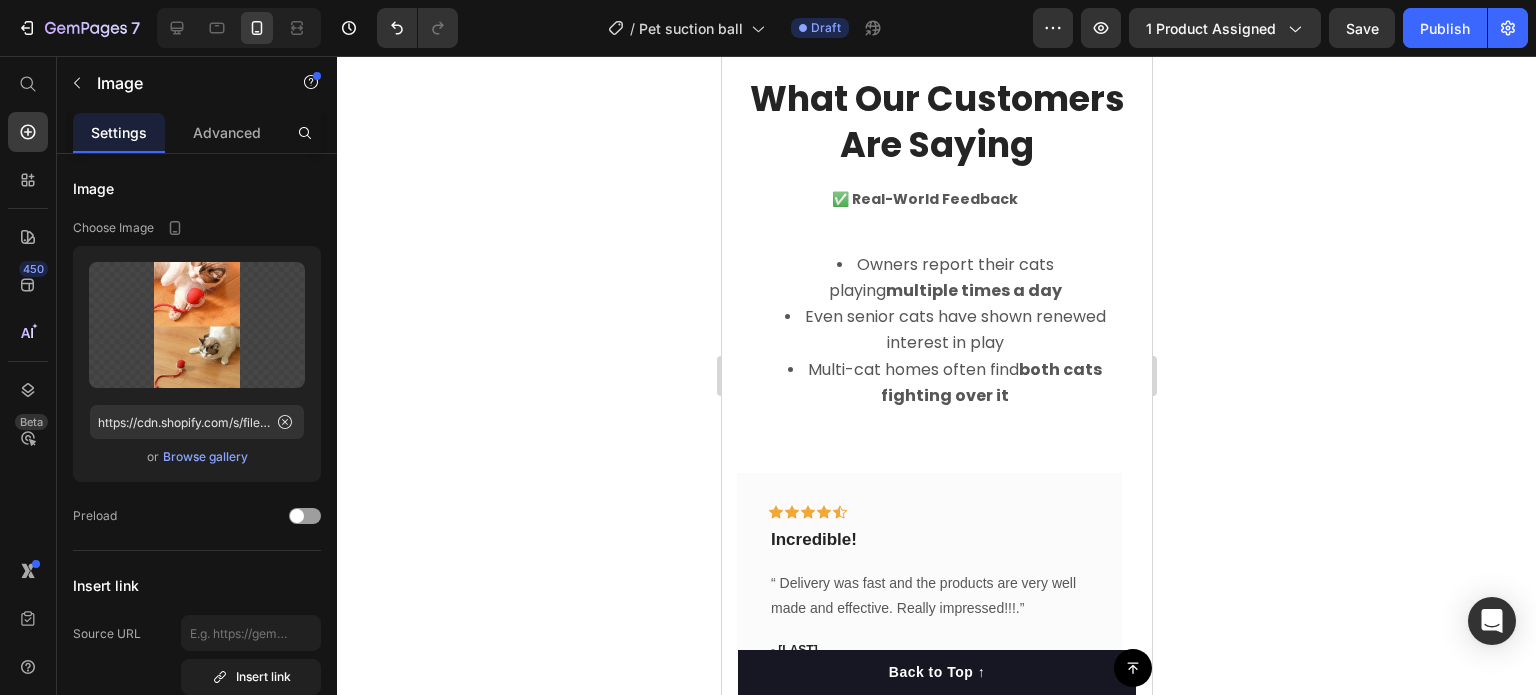 click at bounding box center (936, -389) 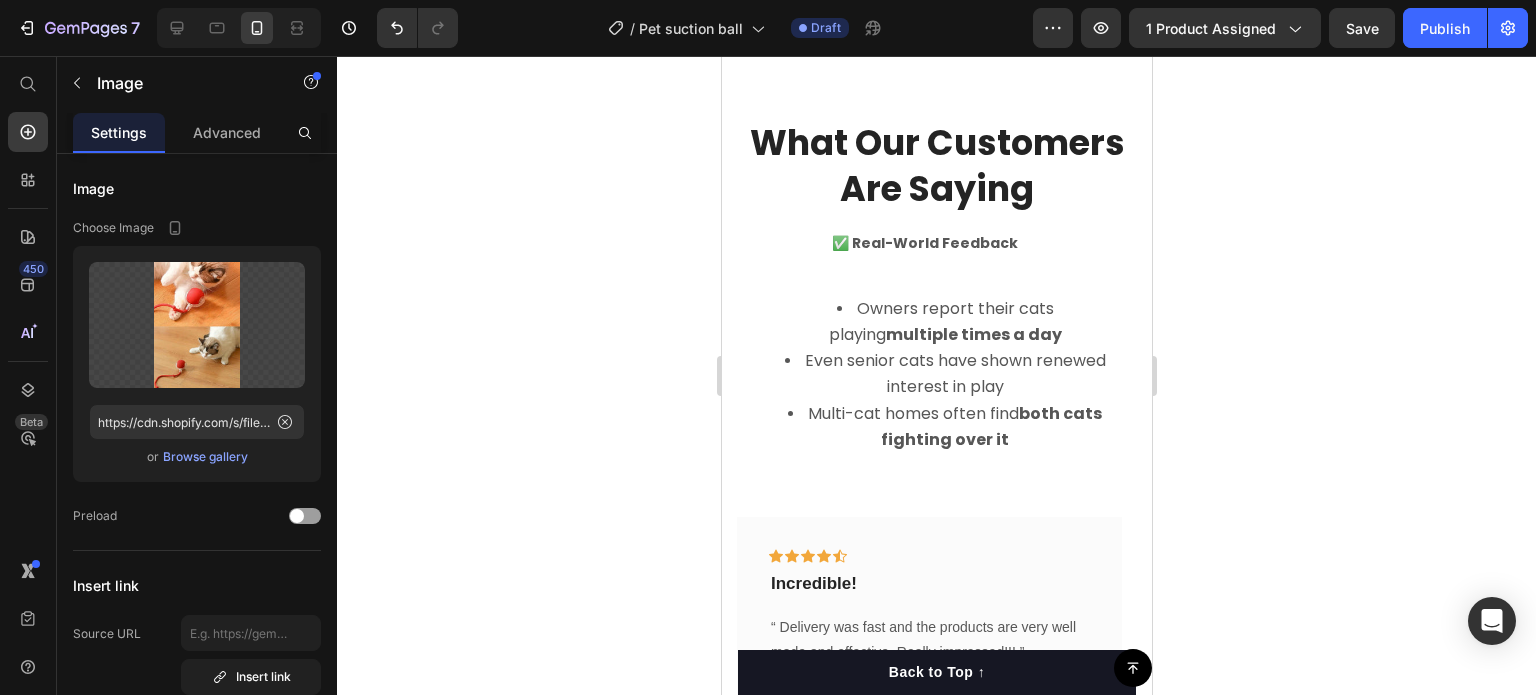scroll, scrollTop: 4997, scrollLeft: 0, axis: vertical 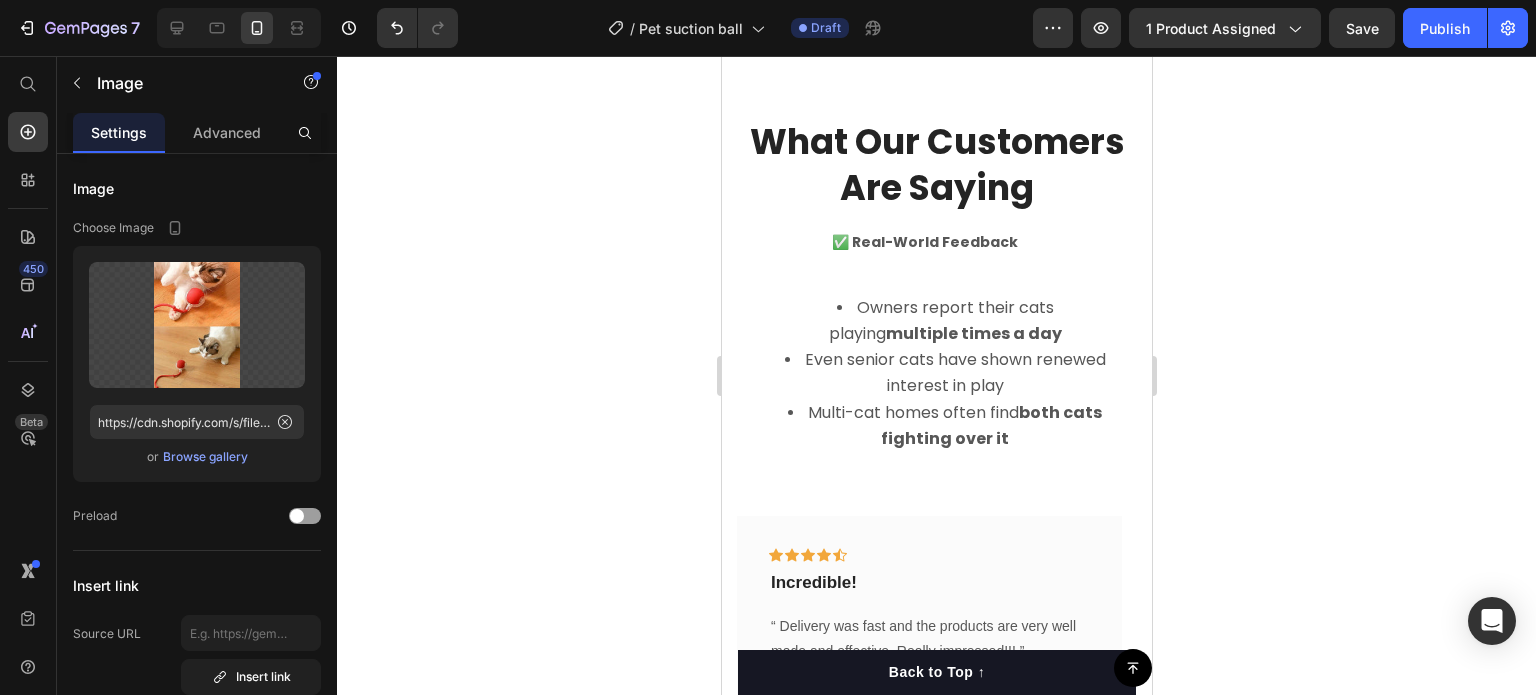 click 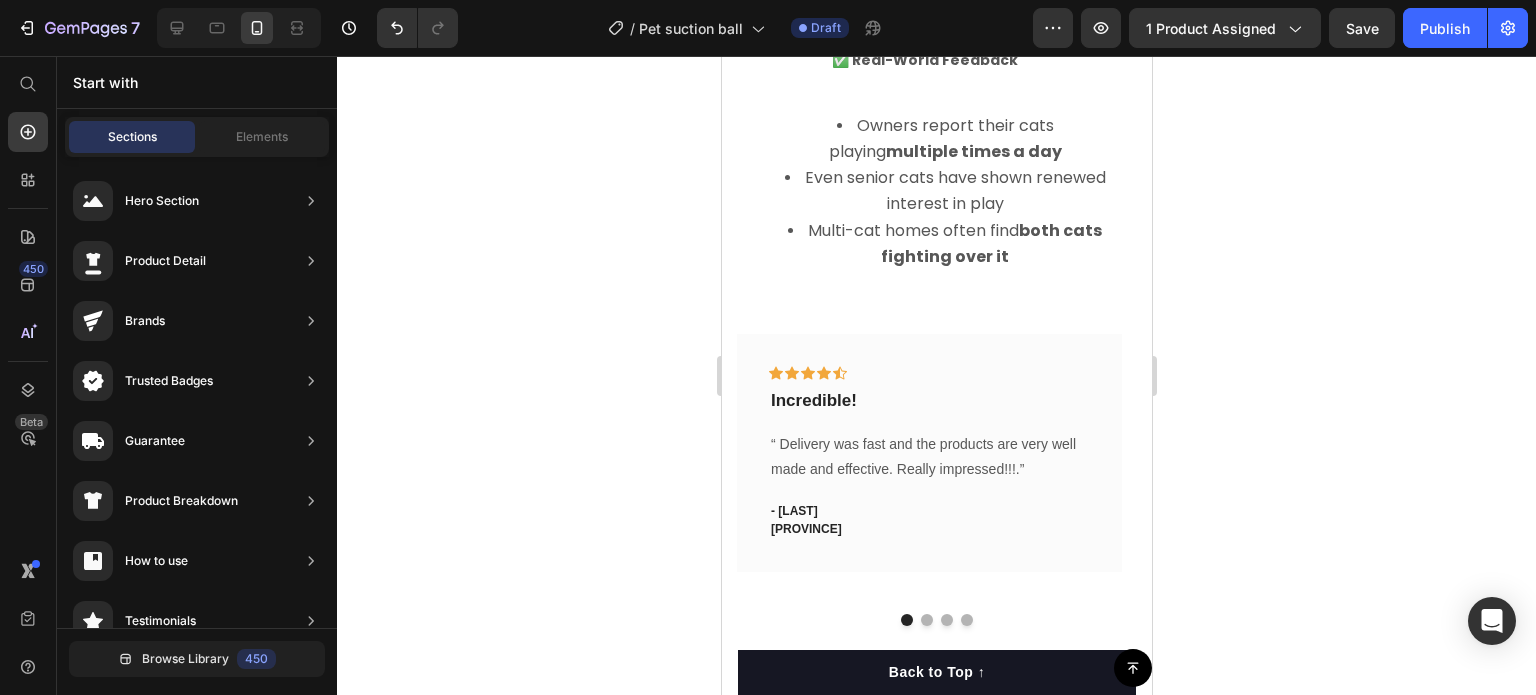 scroll, scrollTop: 5033, scrollLeft: 0, axis: vertical 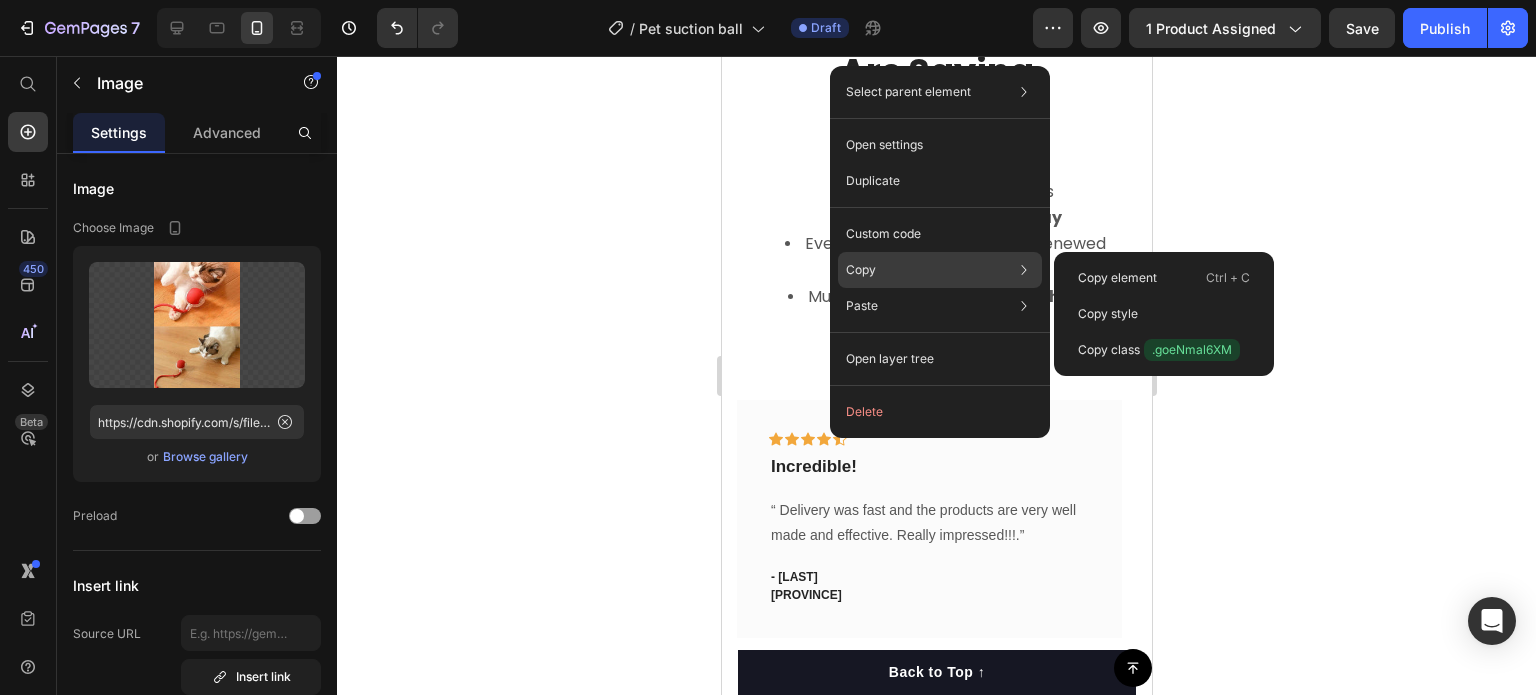 click on "Copy" at bounding box center (861, 270) 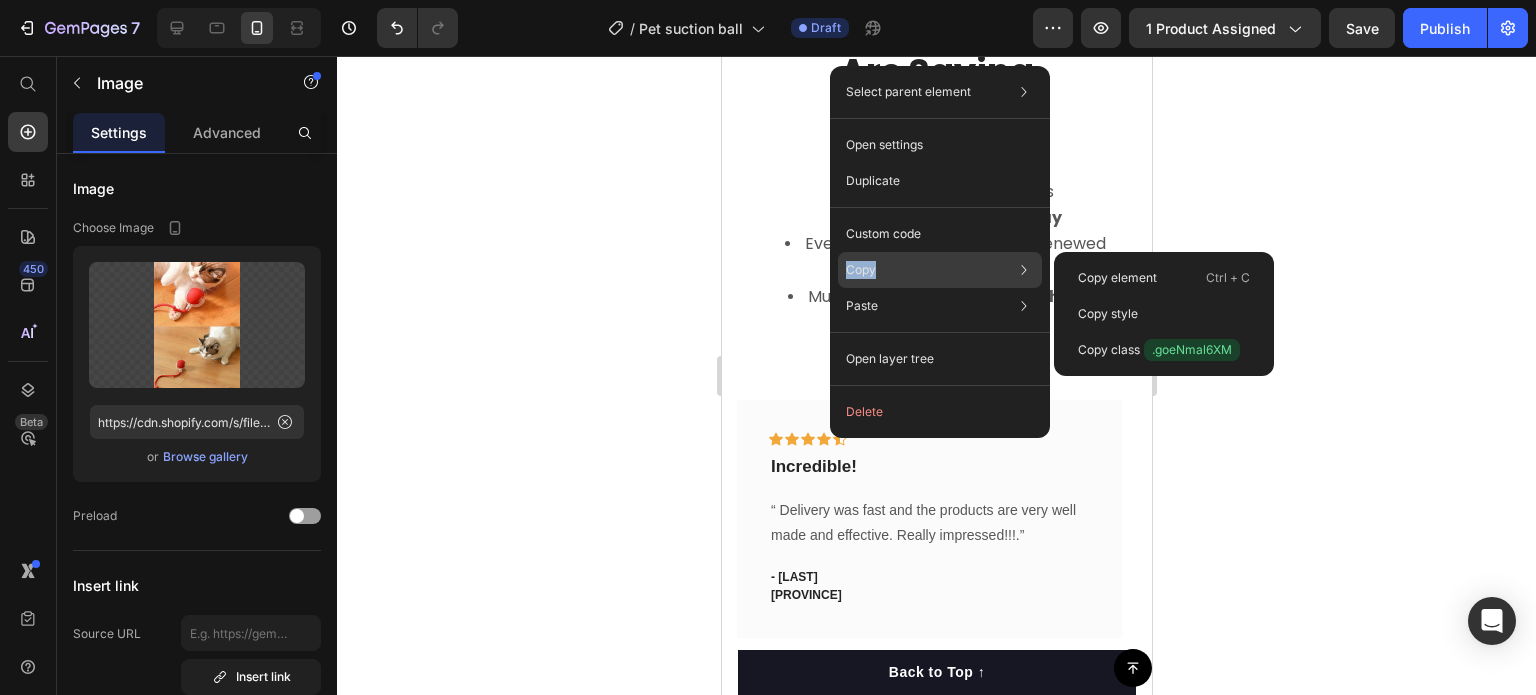 click on "Copy" at bounding box center (861, 270) 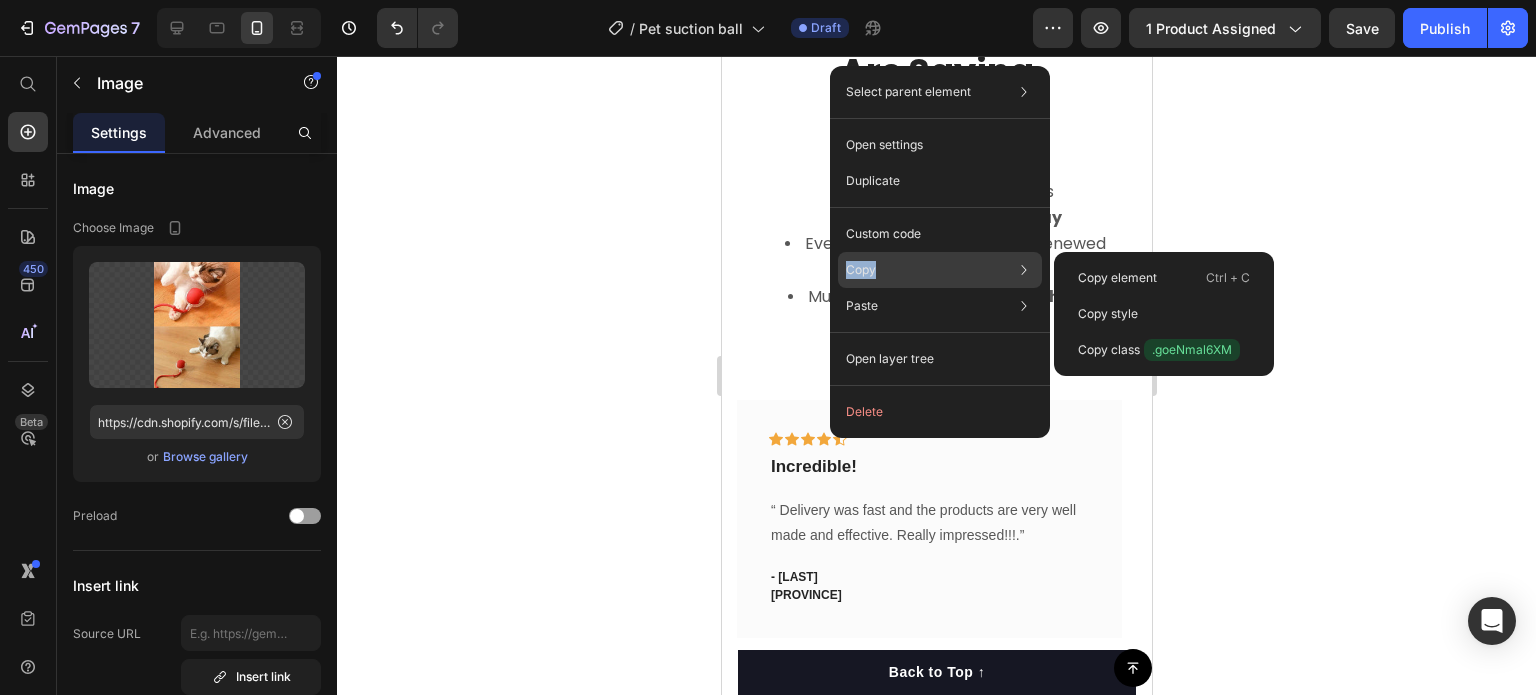 click on "Copy" at bounding box center [861, 270] 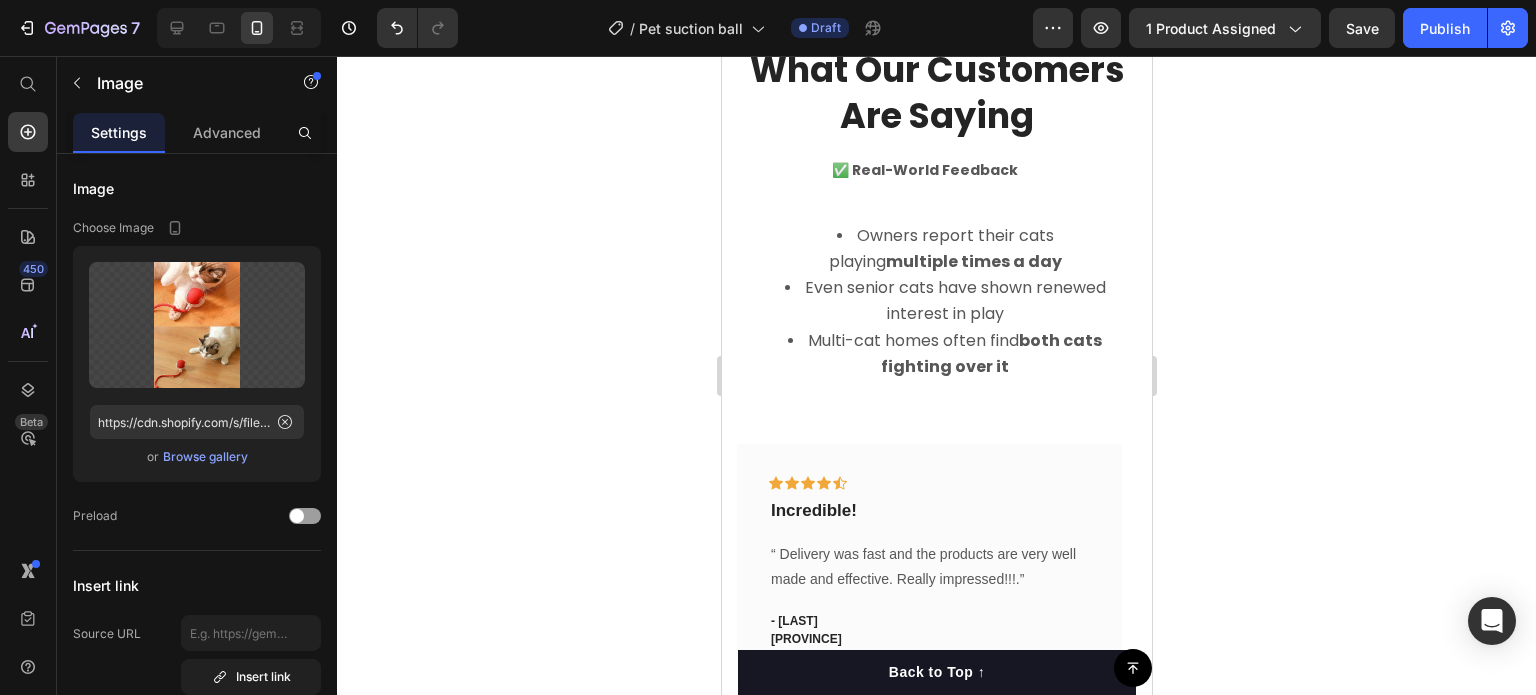 scroll, scrollTop: 5070, scrollLeft: 0, axis: vertical 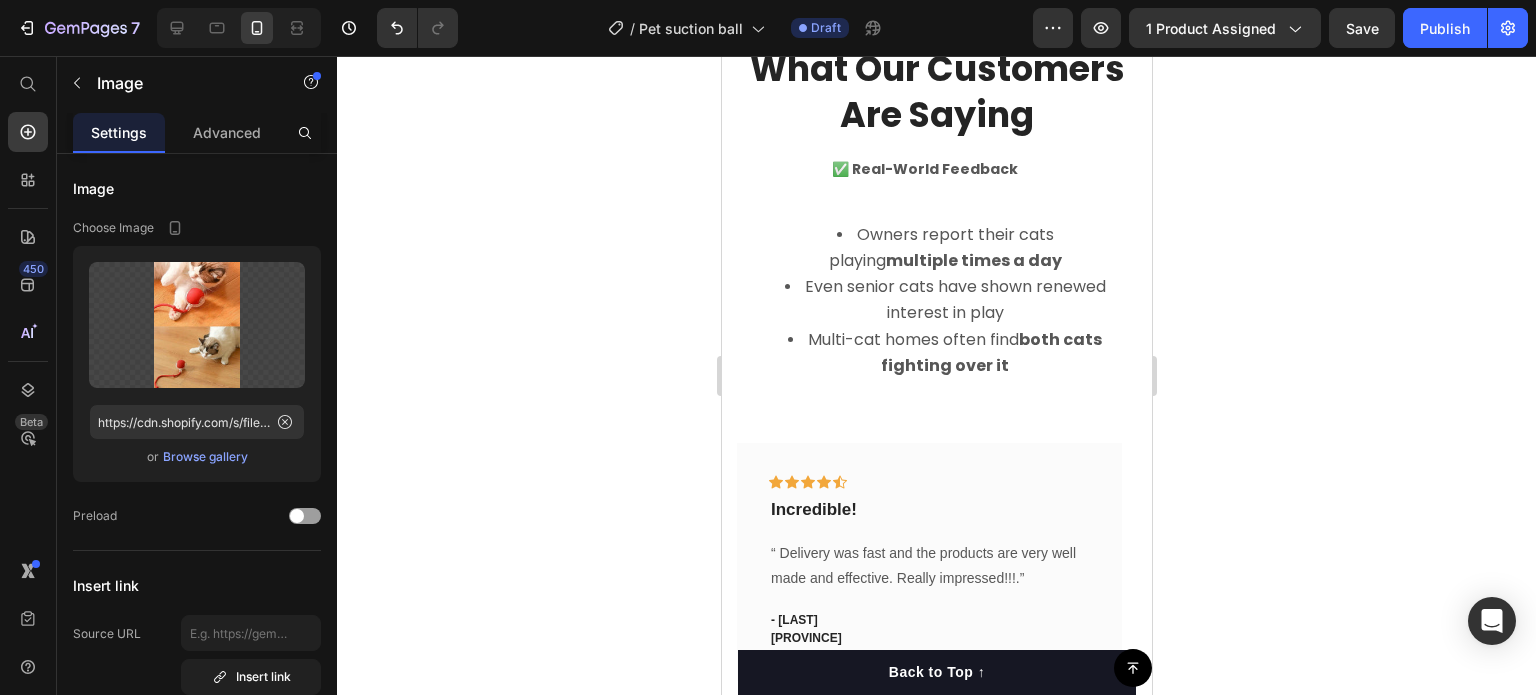 click on "Image" at bounding box center [767, -399] 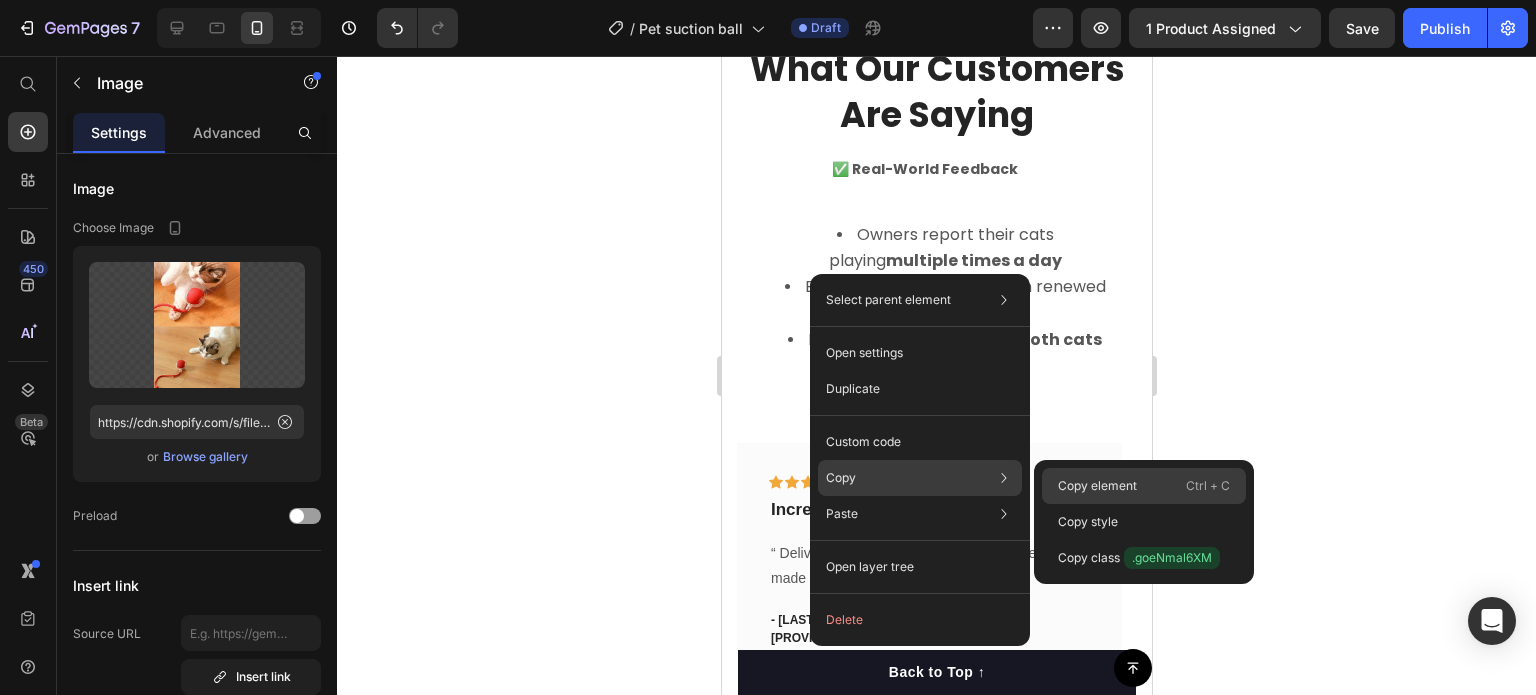click on "Copy element" at bounding box center [1097, 486] 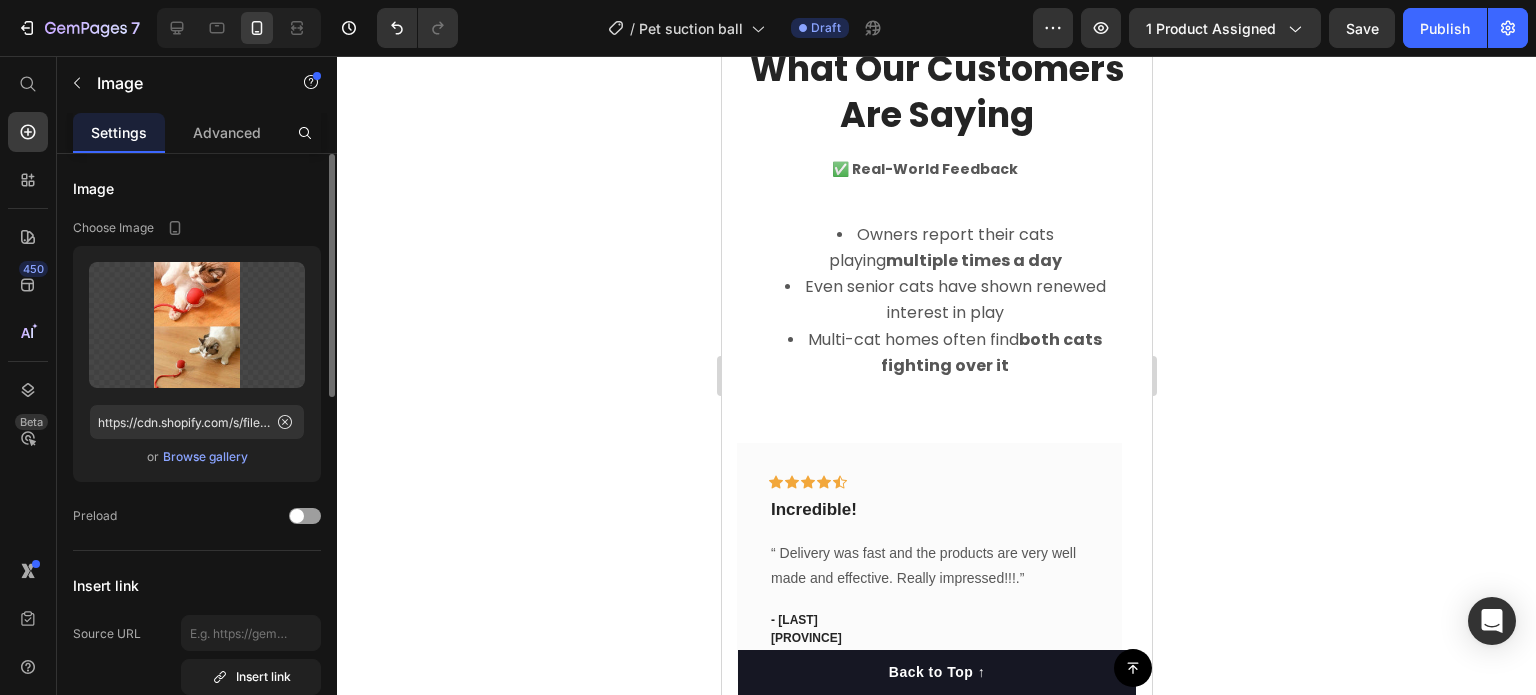 click on "Browse gallery" at bounding box center [205, 457] 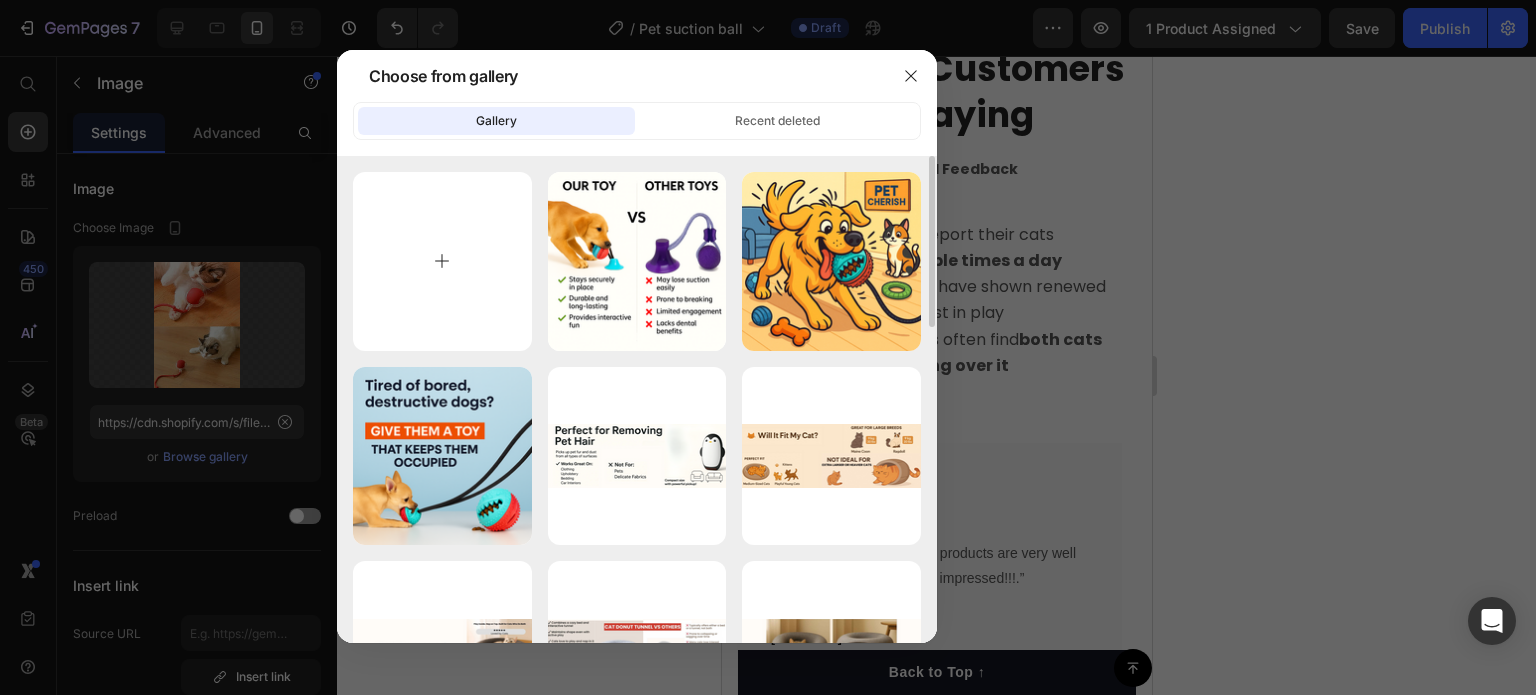 click at bounding box center [442, 261] 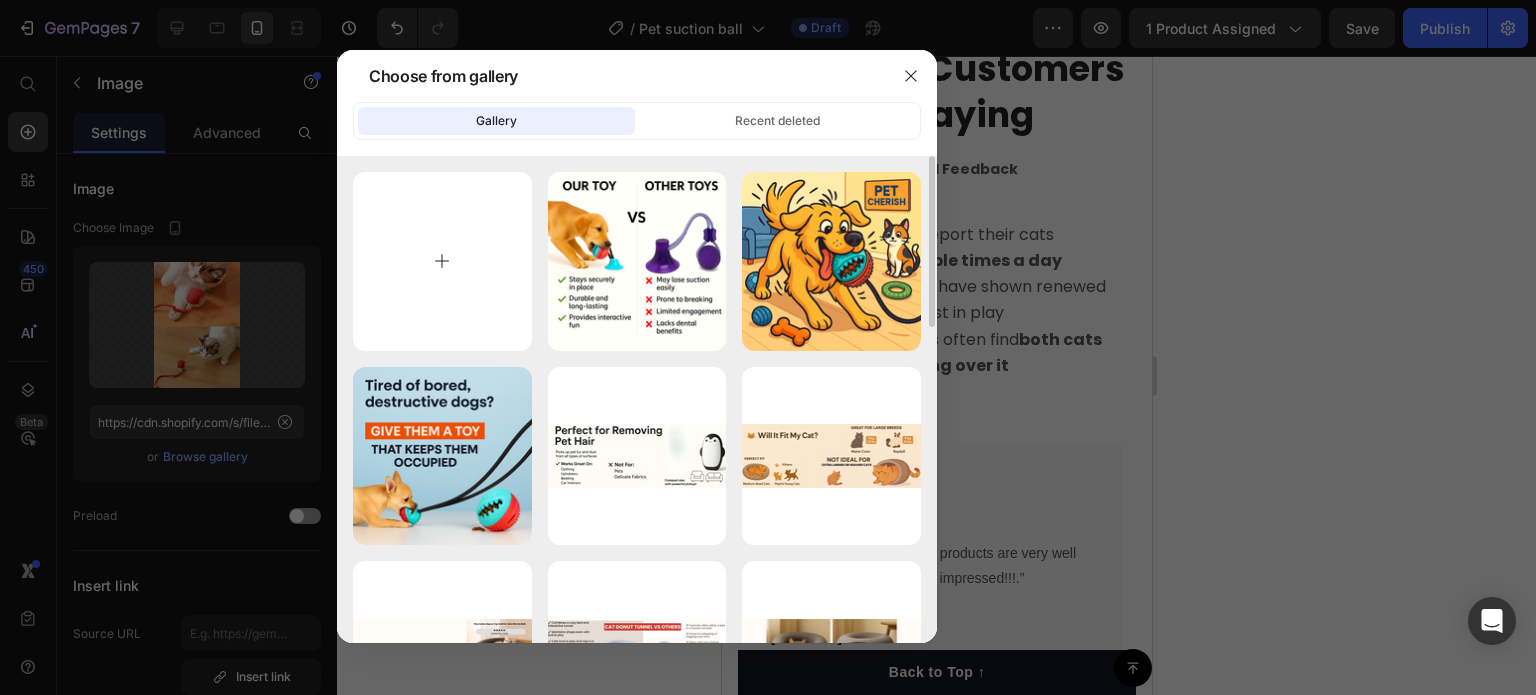 type on "C:\fakepath\34.png" 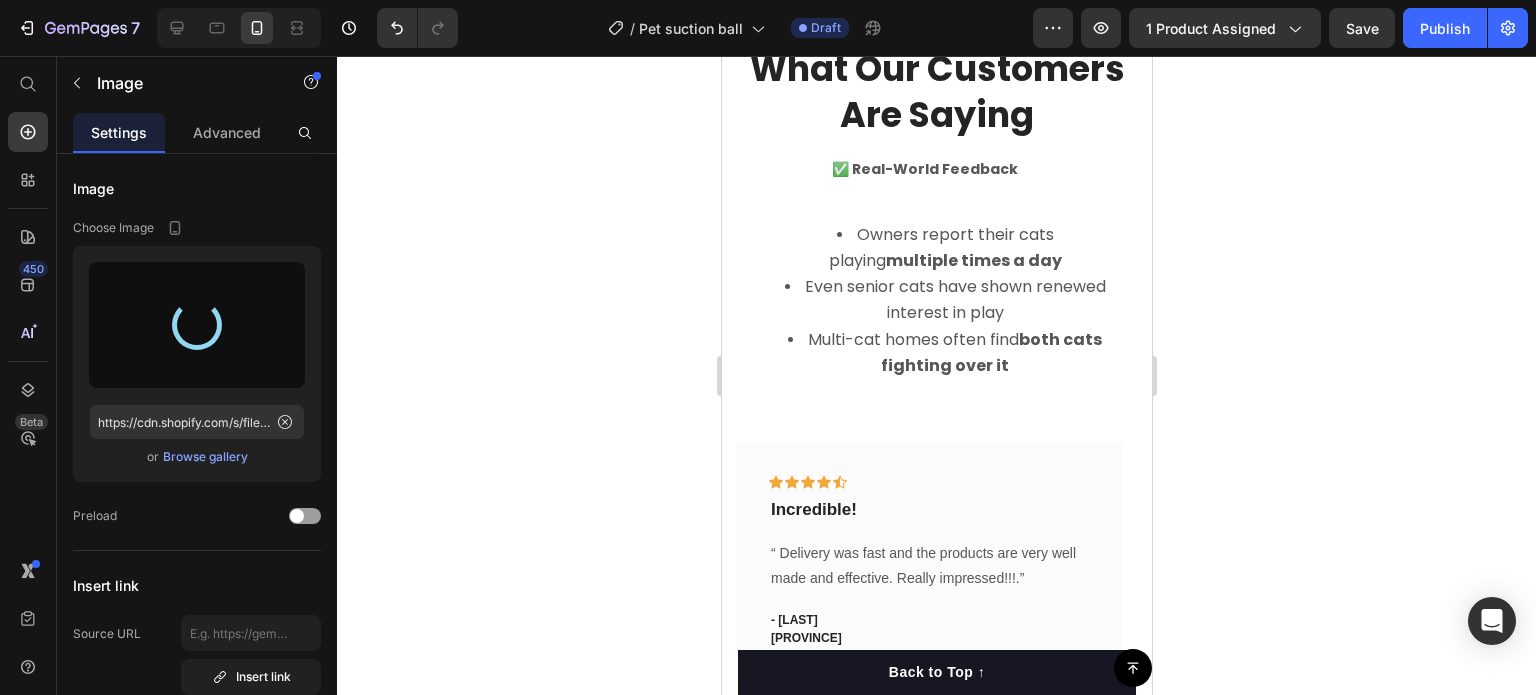 type on "https://cdn.shopify.com/s/files/1/0807/9559/9164/files/gempages_537992591380055187-c9d9a418-a220-4047-849b-44dcfa247ea8.png" 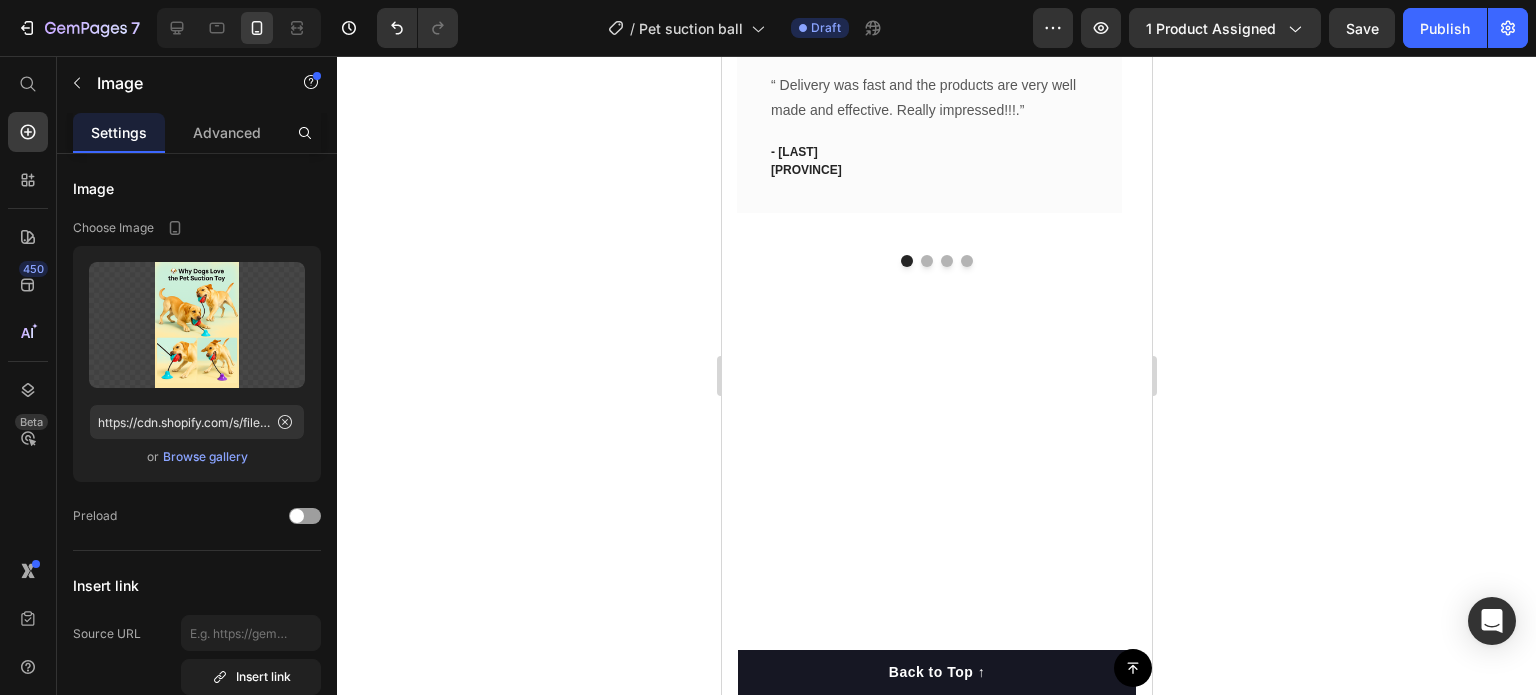 scroll, scrollTop: 5616, scrollLeft: 0, axis: vertical 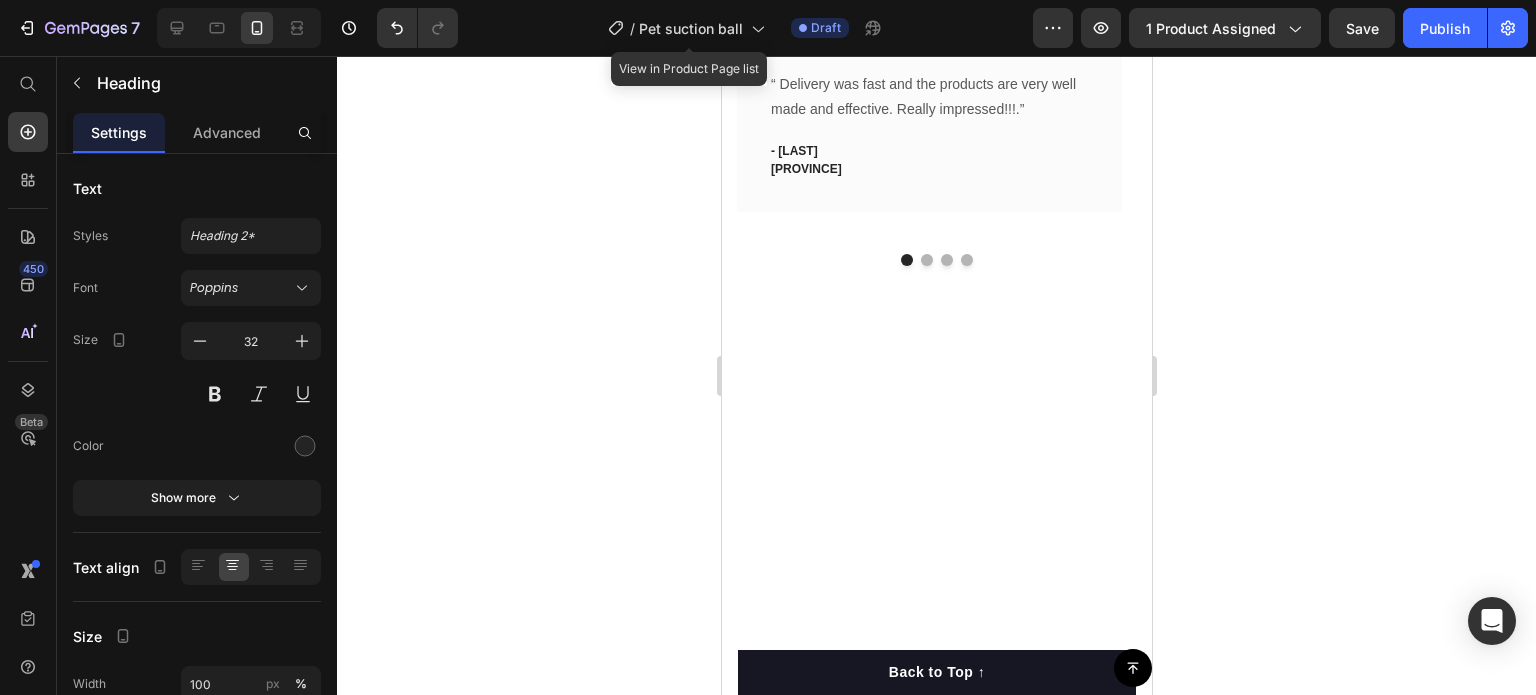 drag, startPoint x: 916, startPoint y: 404, endPoint x: 789, endPoint y: 440, distance: 132.00378 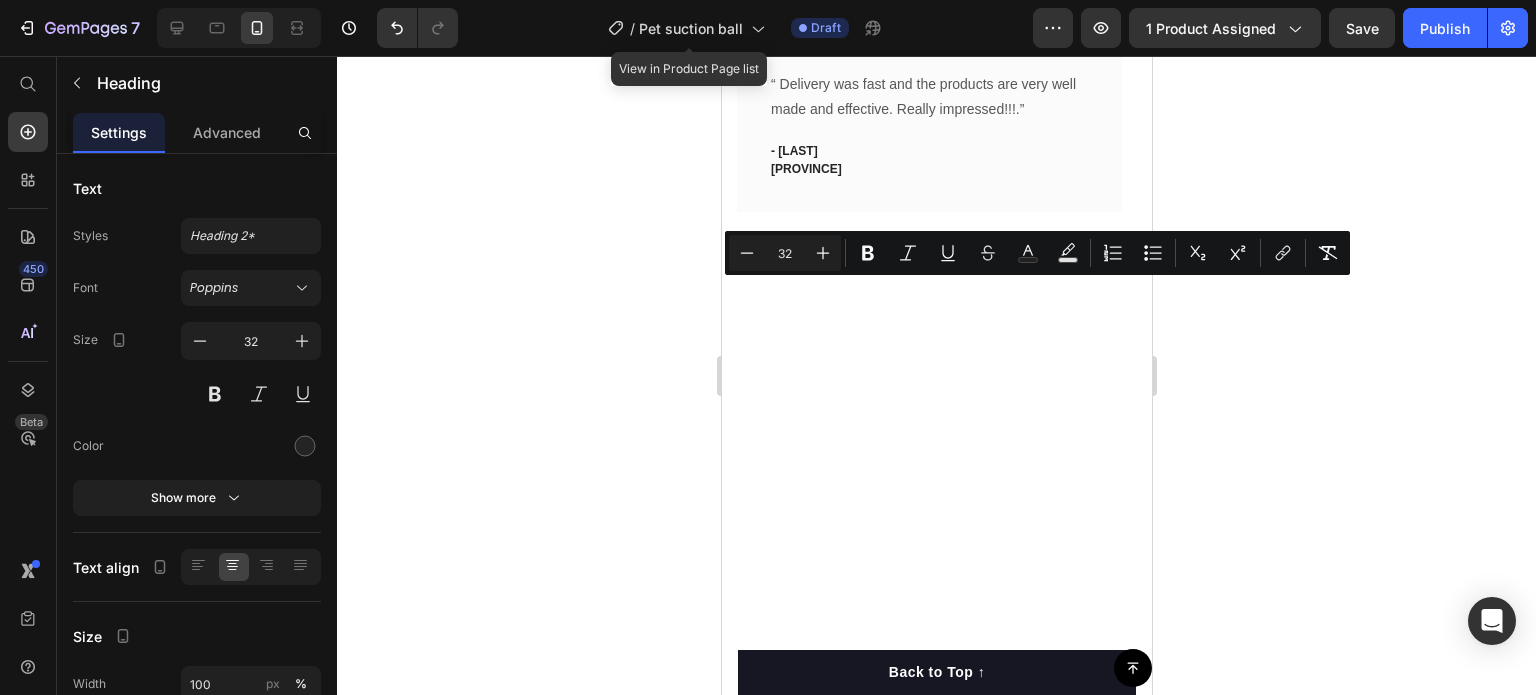 click on "✅ Ideal for Ind oor  Cats As they often don’t get enough stimulation — This toy fills that gap by offering  mental and physical exercise  in one." at bounding box center (936, -669) 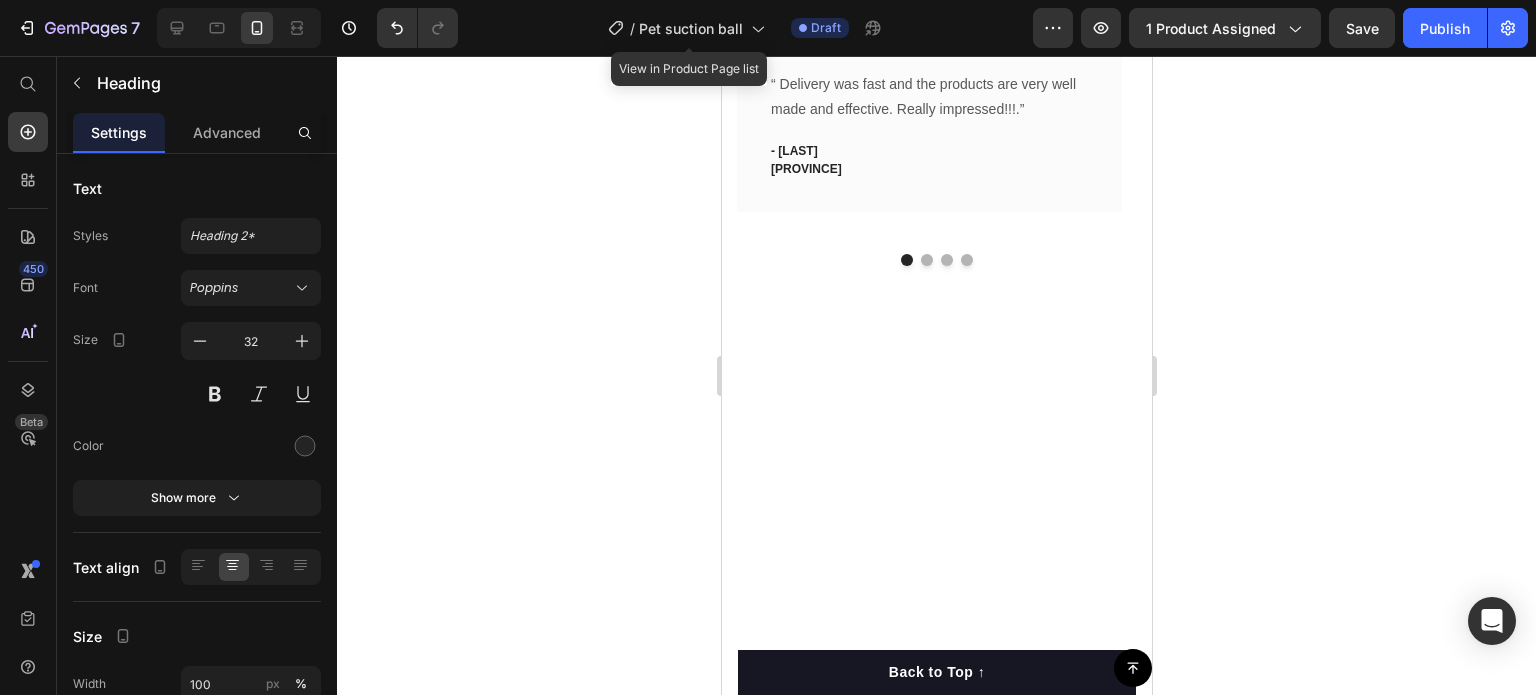 click on "✅ Ideal for Ind oor  Cats As they often don’t get enough stimulation — This toy fills that gap by offering  mental and physical exercise  in one." at bounding box center (936, -669) 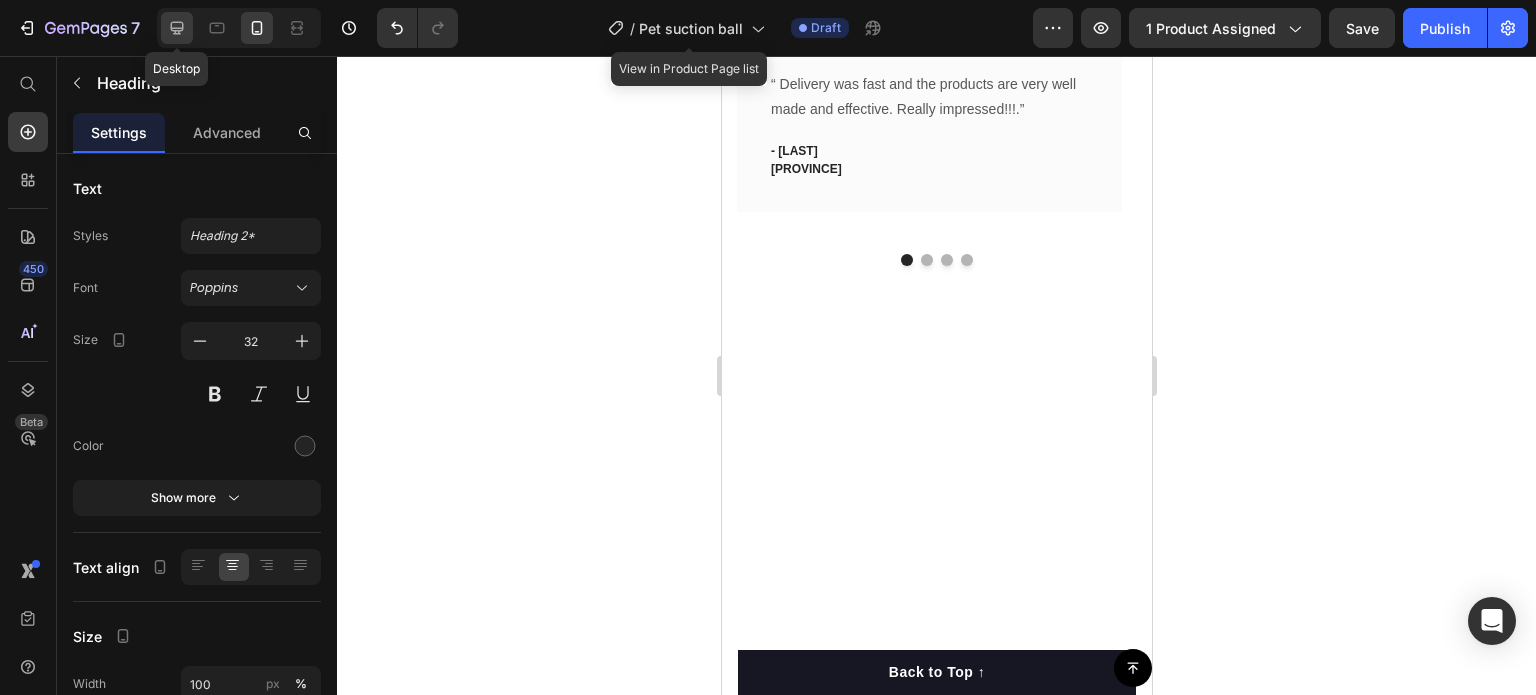 click 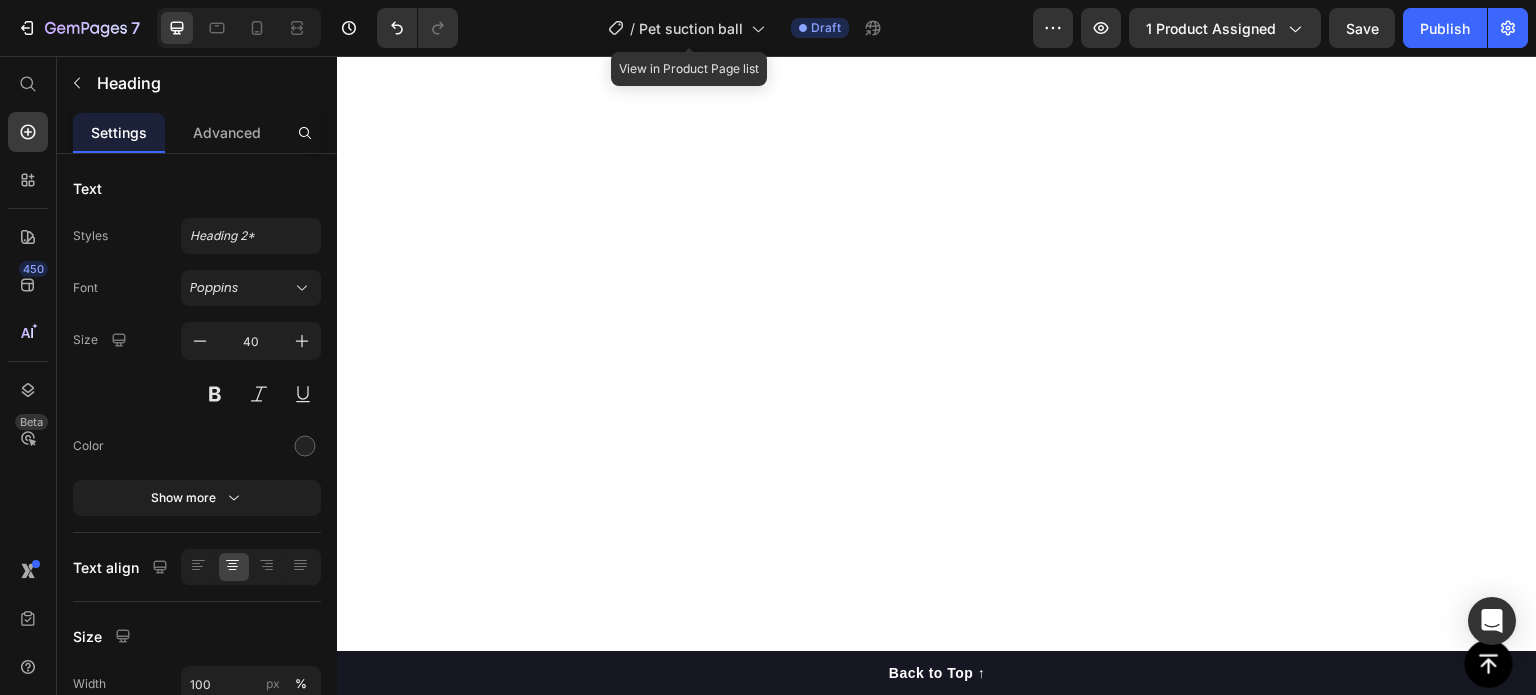 scroll, scrollTop: 4046, scrollLeft: 0, axis: vertical 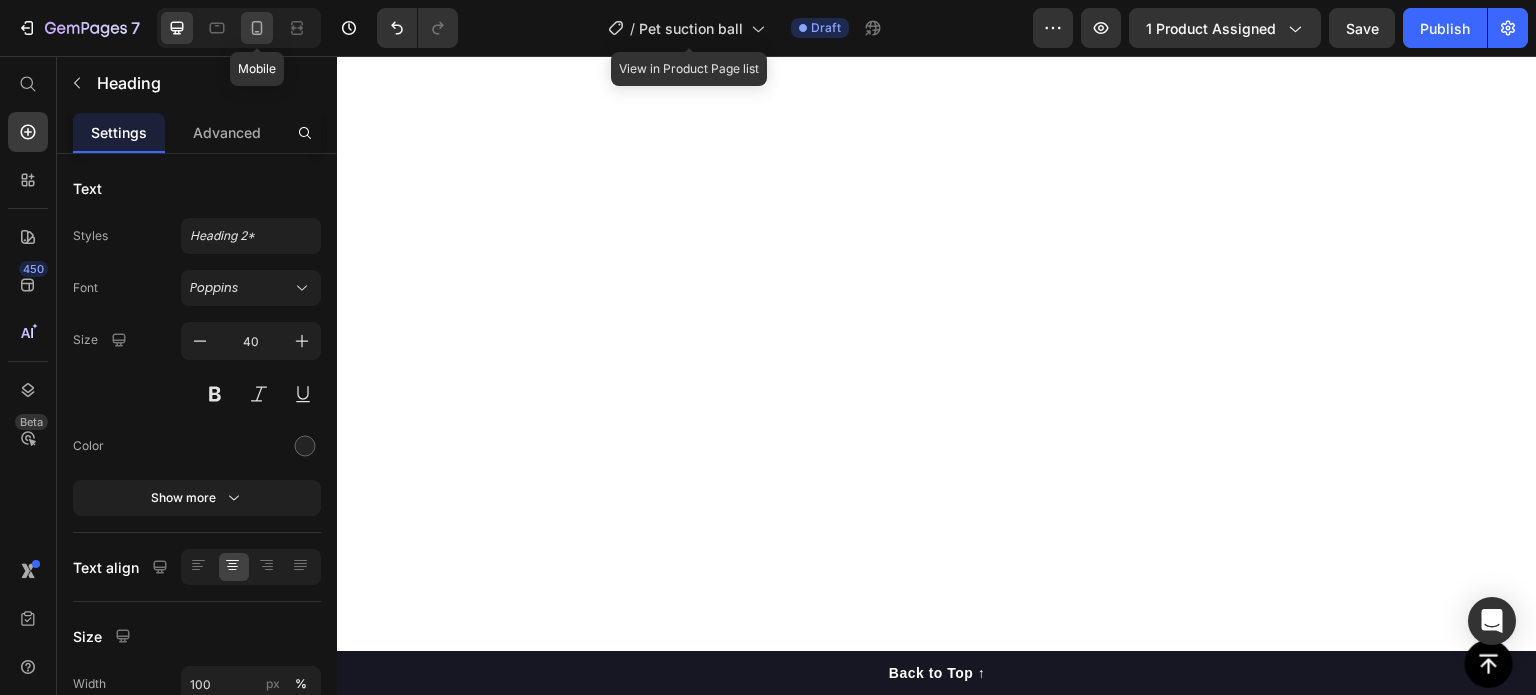click 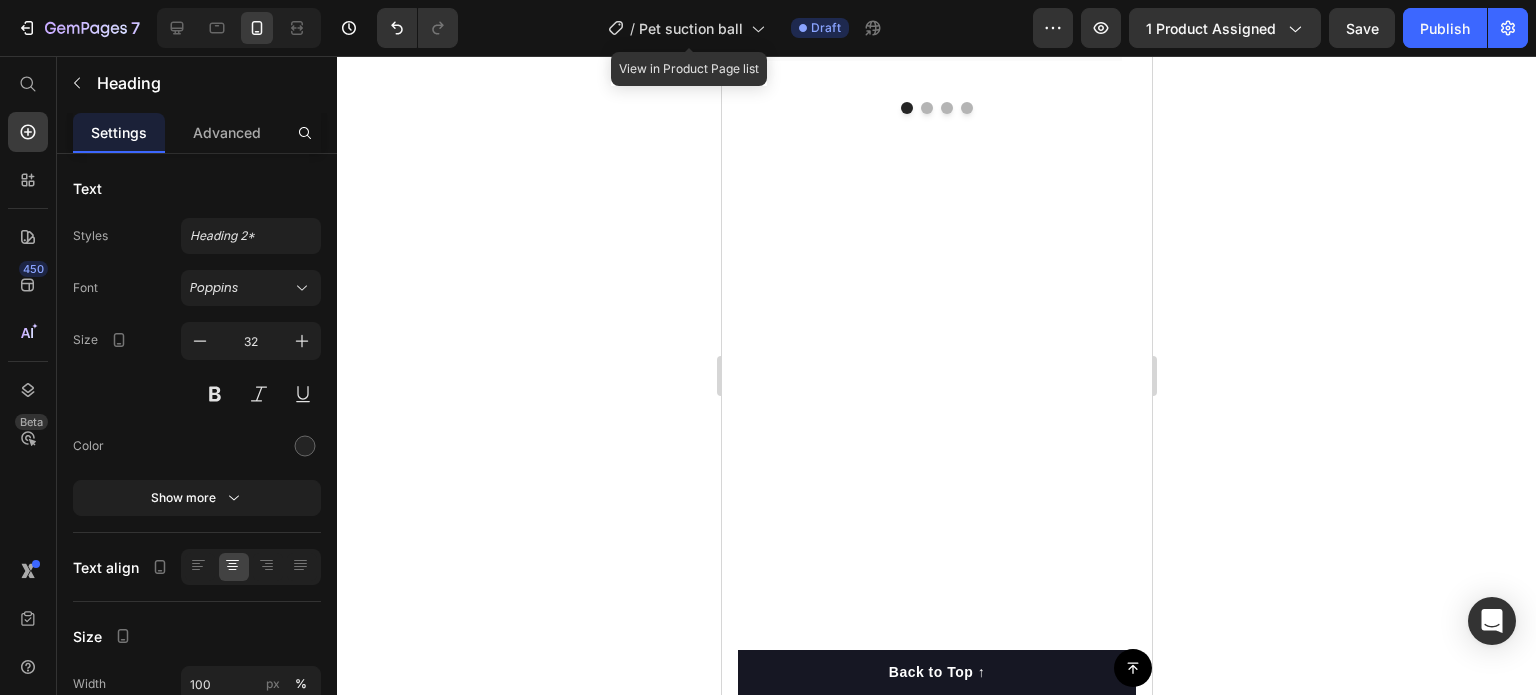 scroll, scrollTop: 5962, scrollLeft: 0, axis: vertical 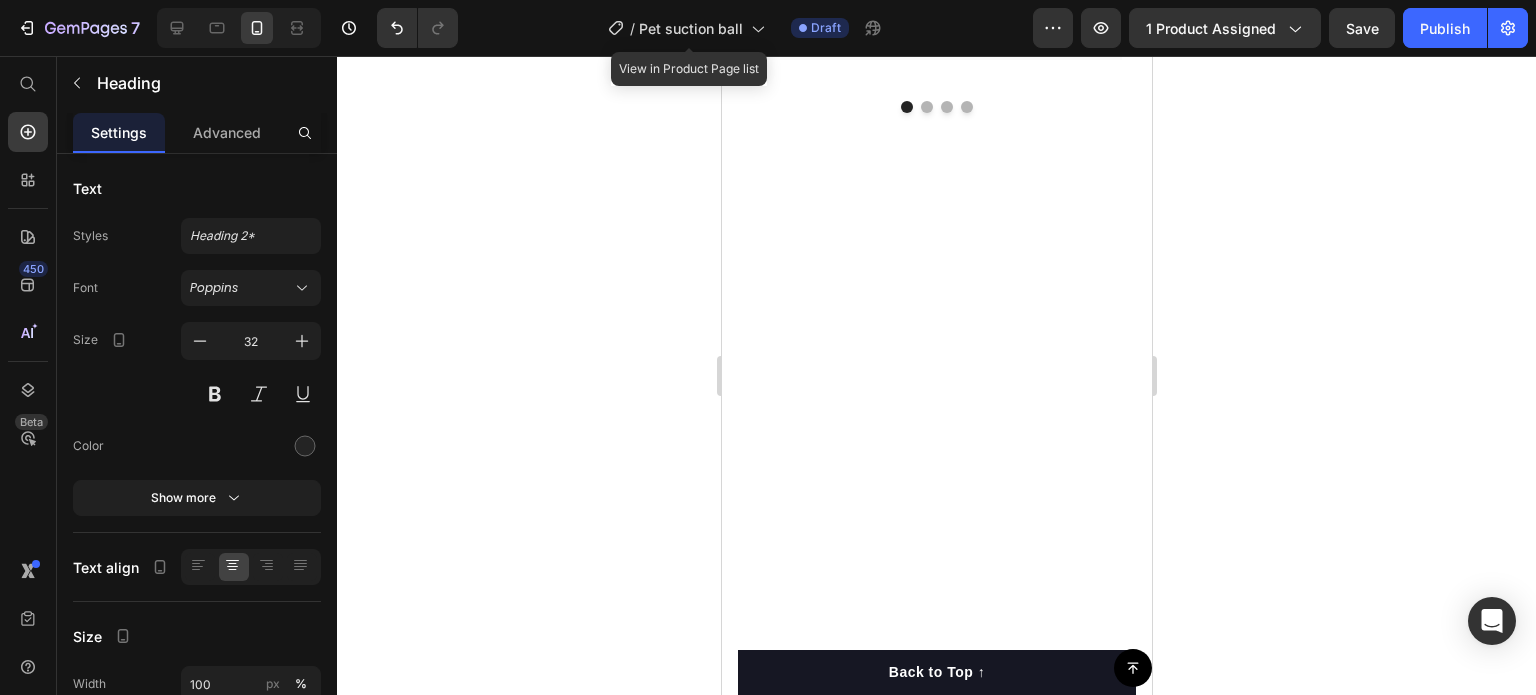 click on "✅ Ideal for Ind oor  Cats As they often don’t get enough stimulation — This toy fills that gap by offering  mental and physical exercise  in one." at bounding box center [936, -822] 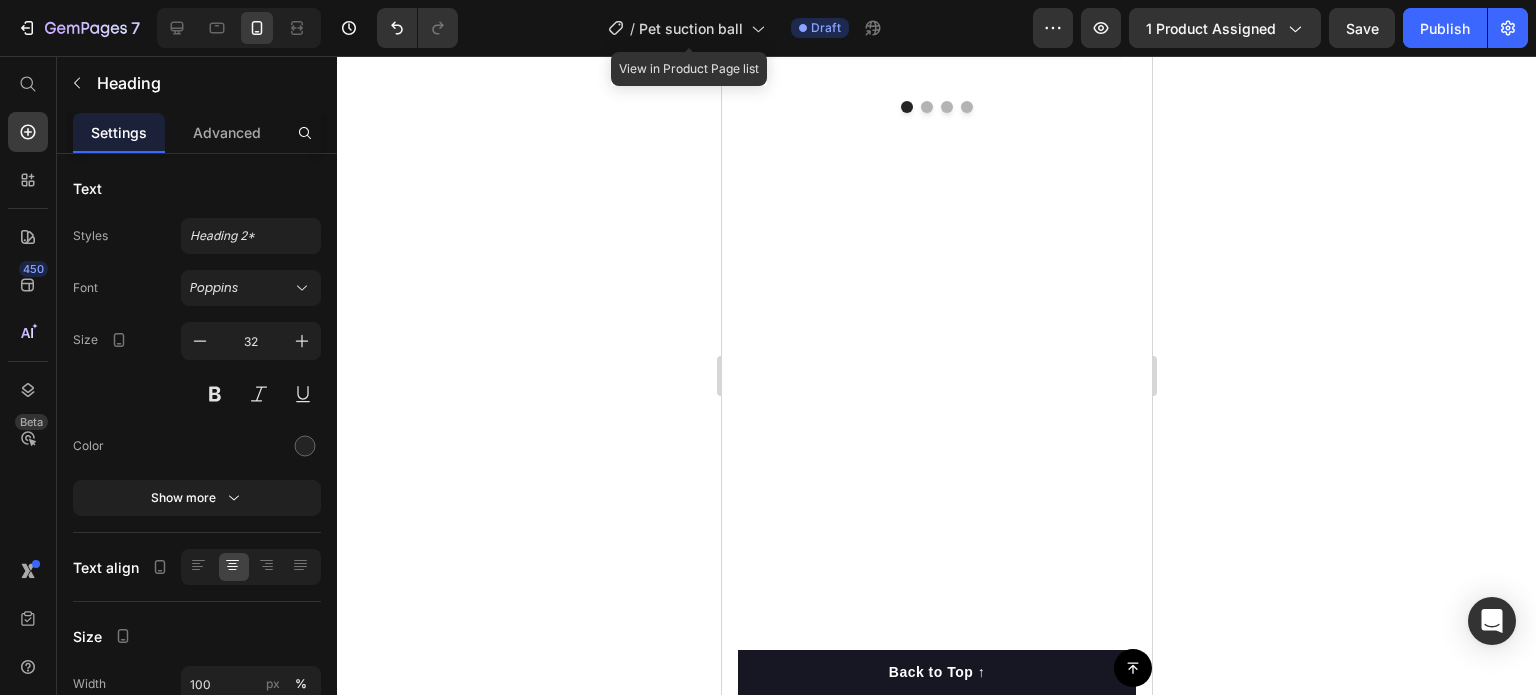 click on "mental and physical exercise" at bounding box center [918, -739] 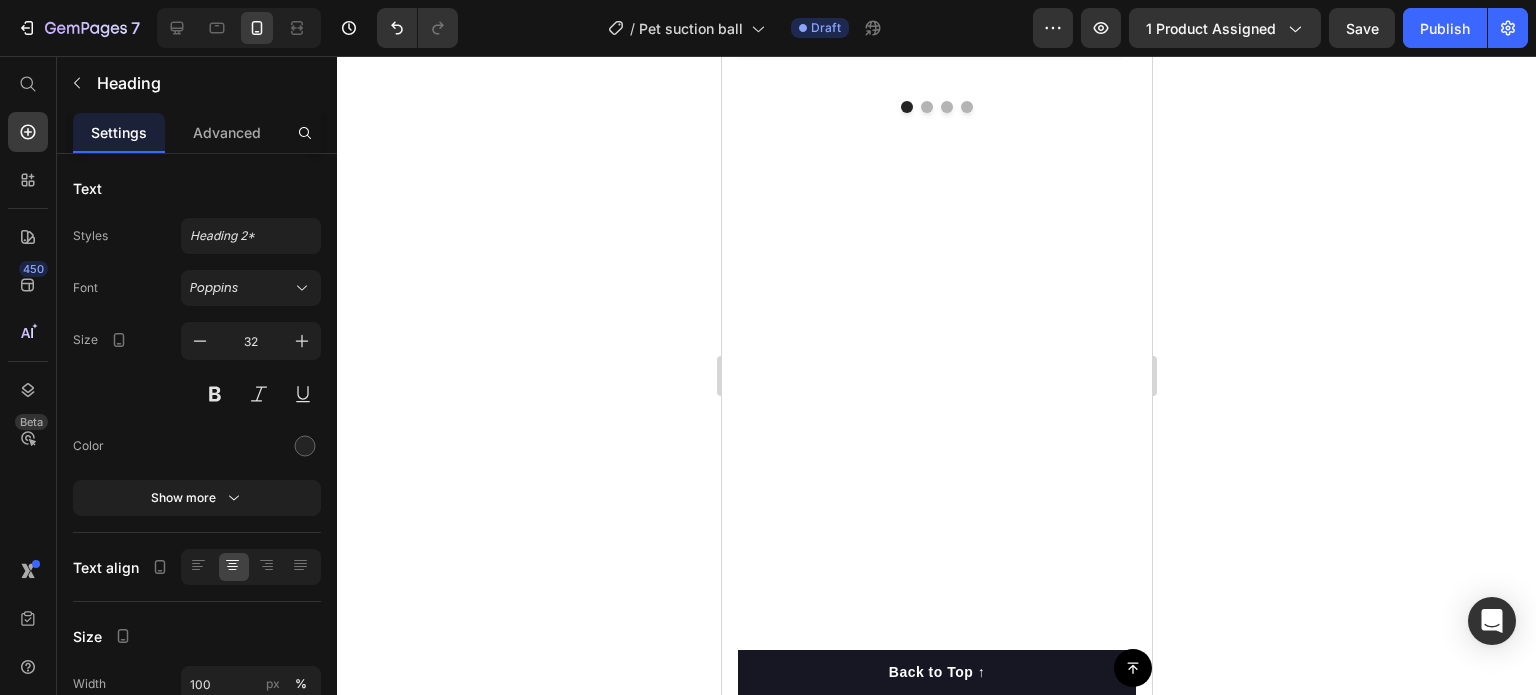 scroll, scrollTop: 5403, scrollLeft: 0, axis: vertical 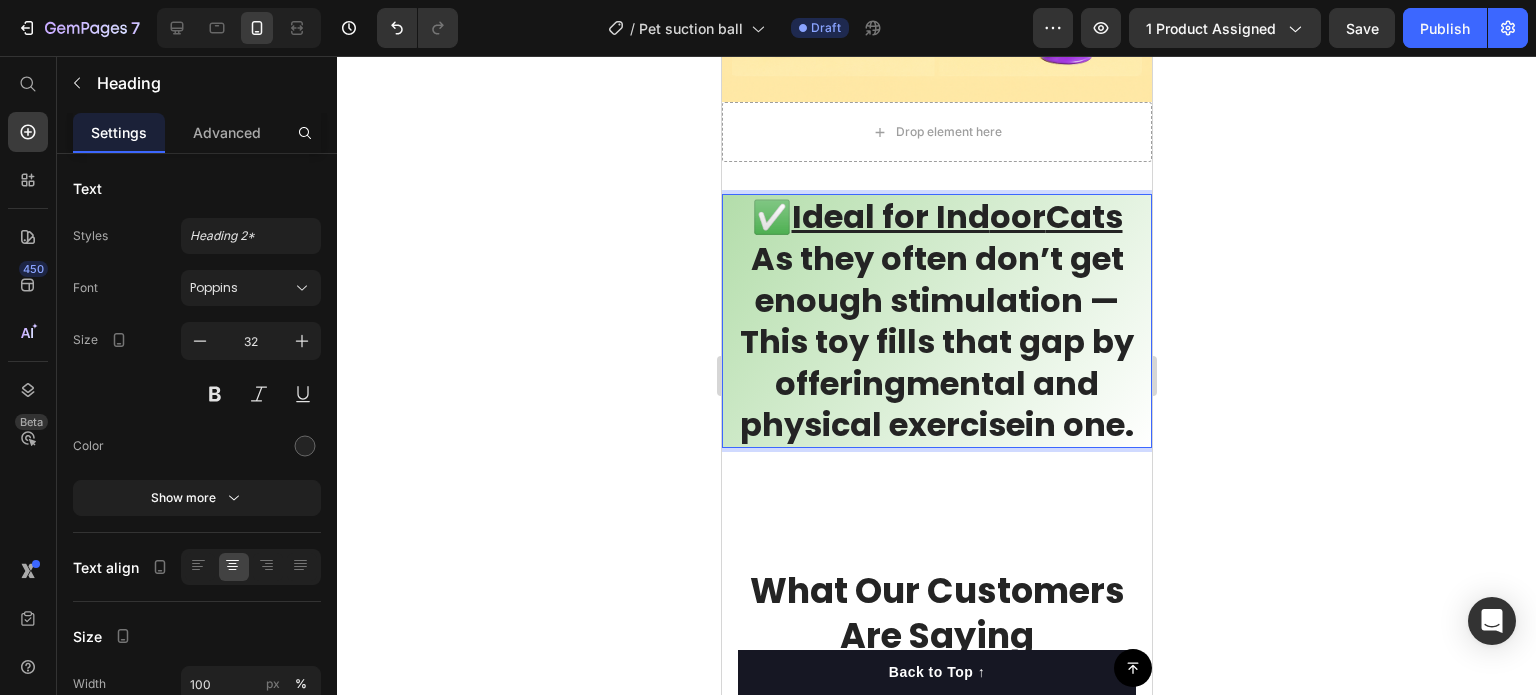 click on "✅ Ideal for Ind oor  Cats As they often don’t get enough stimulation — This toy fills that gap by offering  mental and physical exercise  in one." at bounding box center (936, 321) 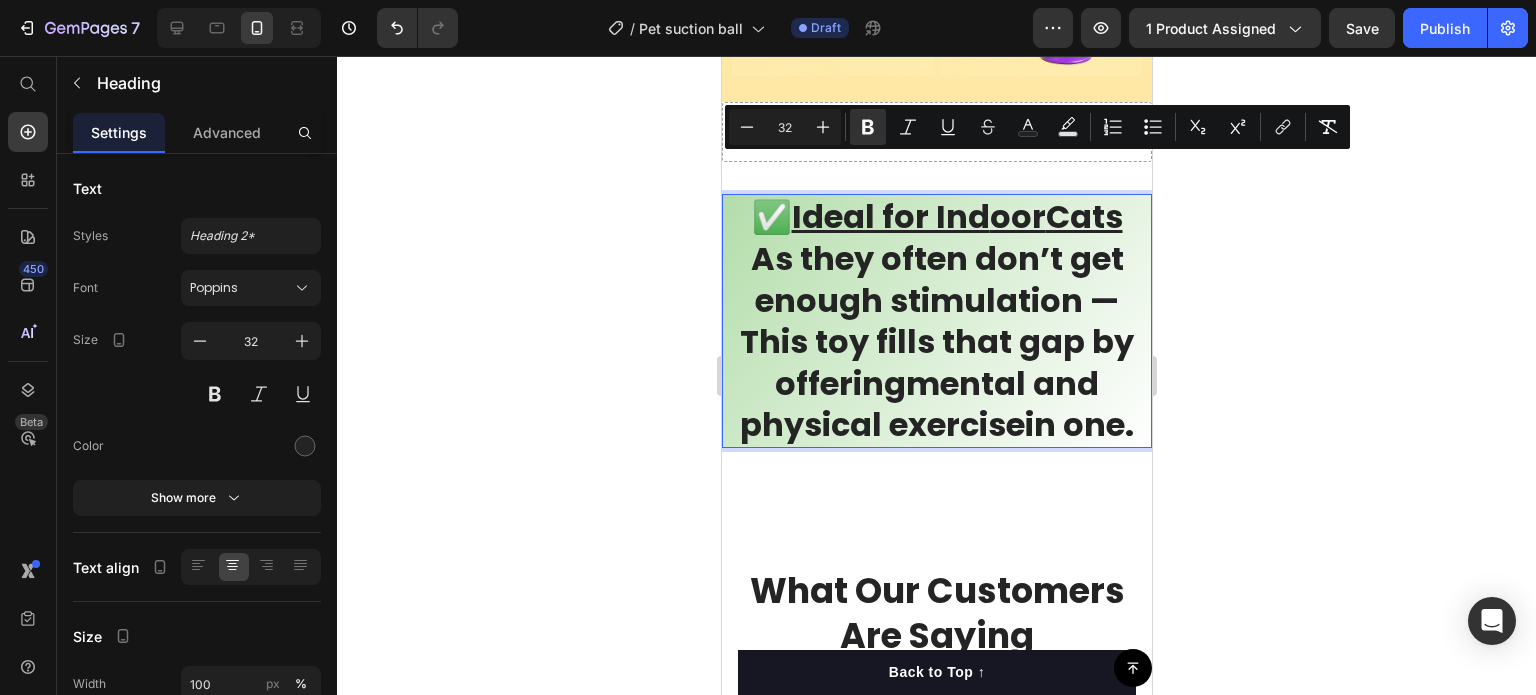 drag, startPoint x: 1130, startPoint y: 385, endPoint x: 723, endPoint y: 175, distance: 457.9836 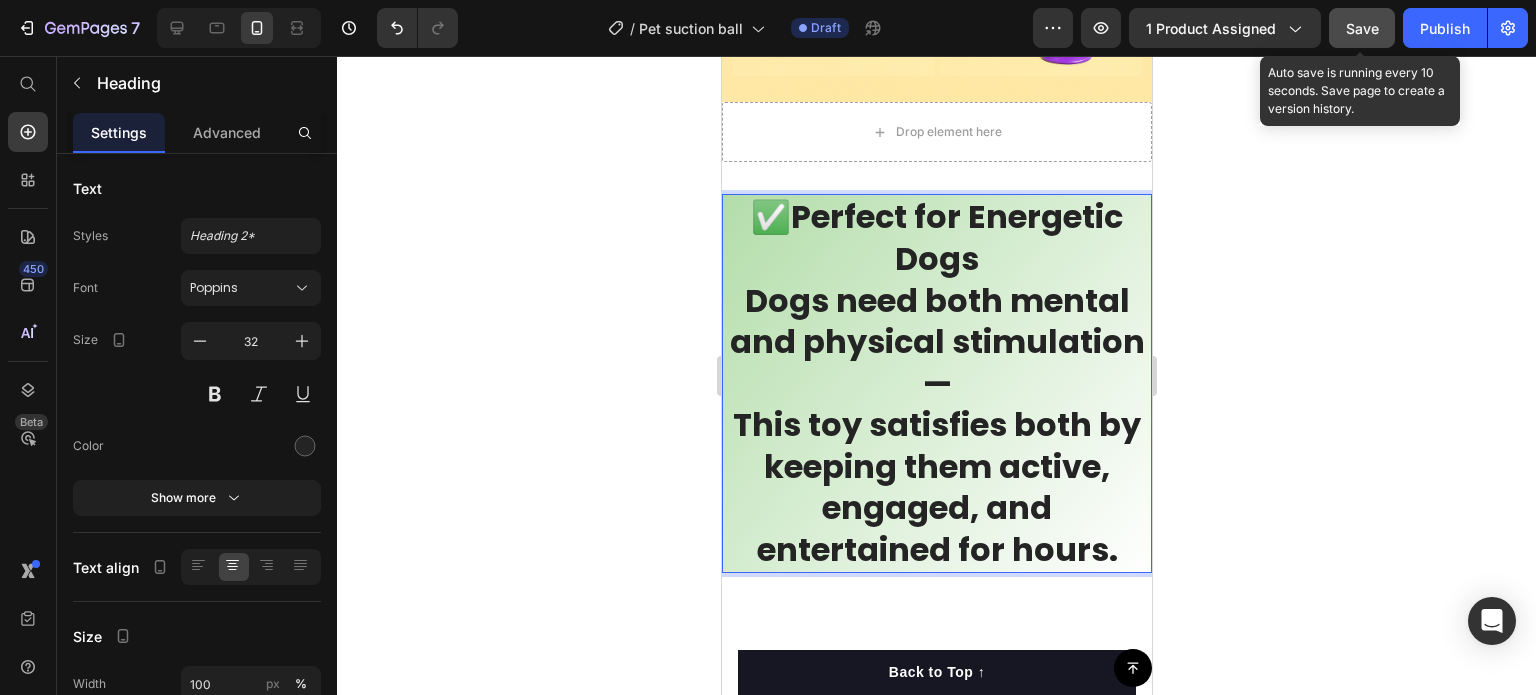 click on "Save" at bounding box center [1362, 28] 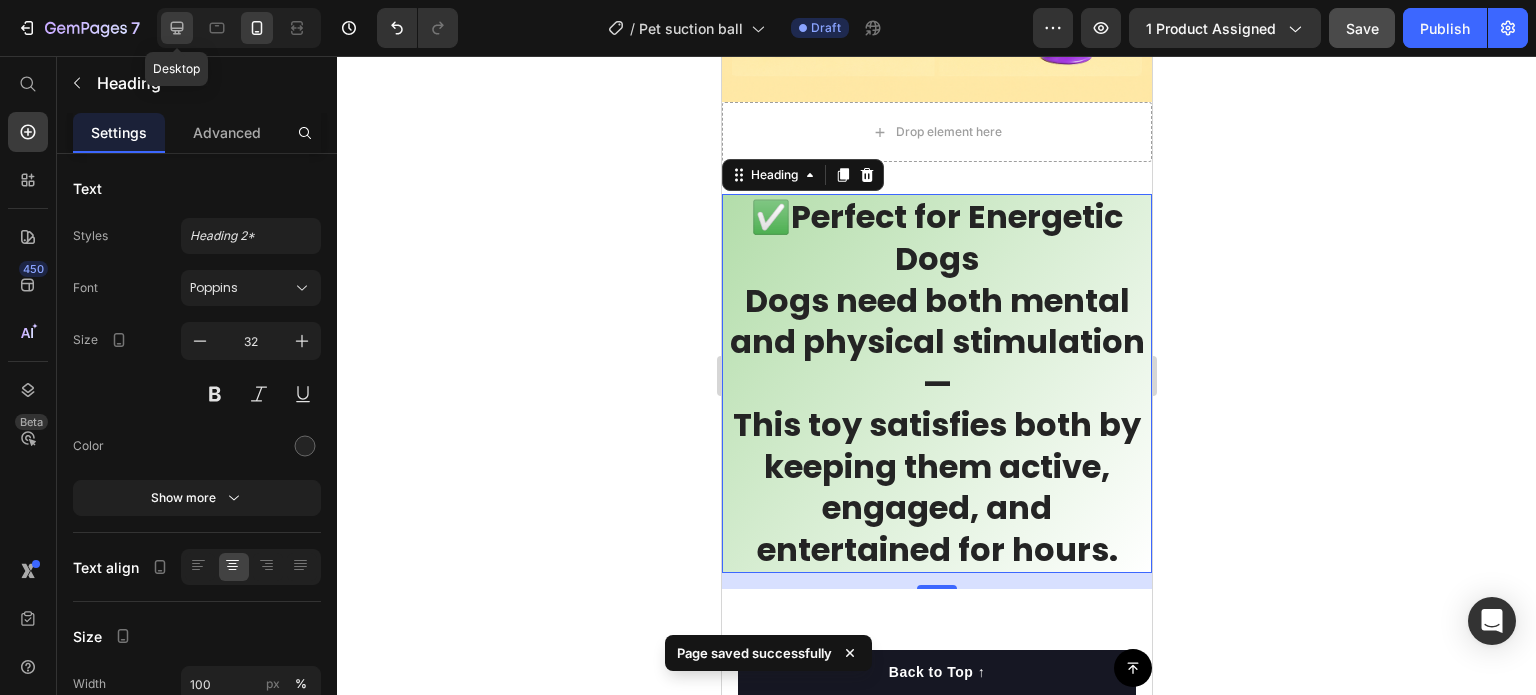 click 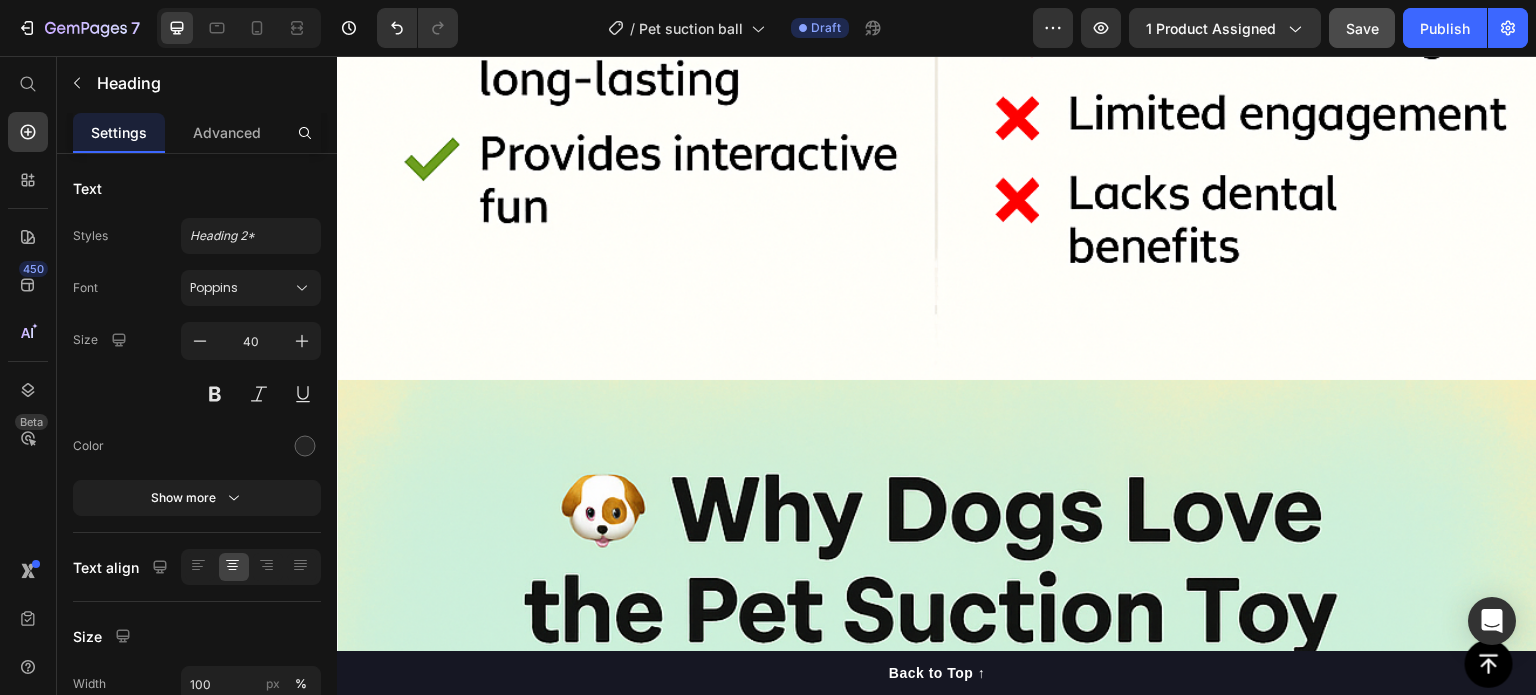 scroll, scrollTop: 5701, scrollLeft: 0, axis: vertical 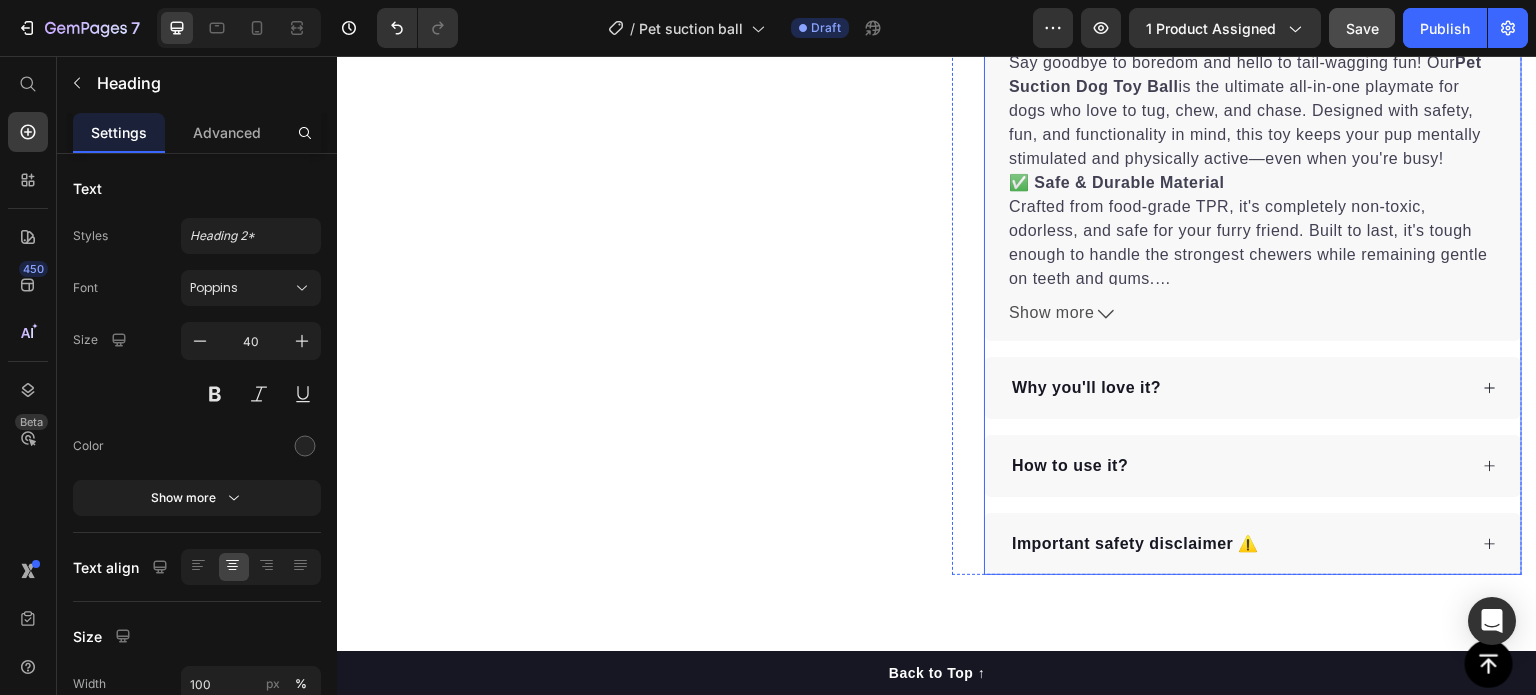 click 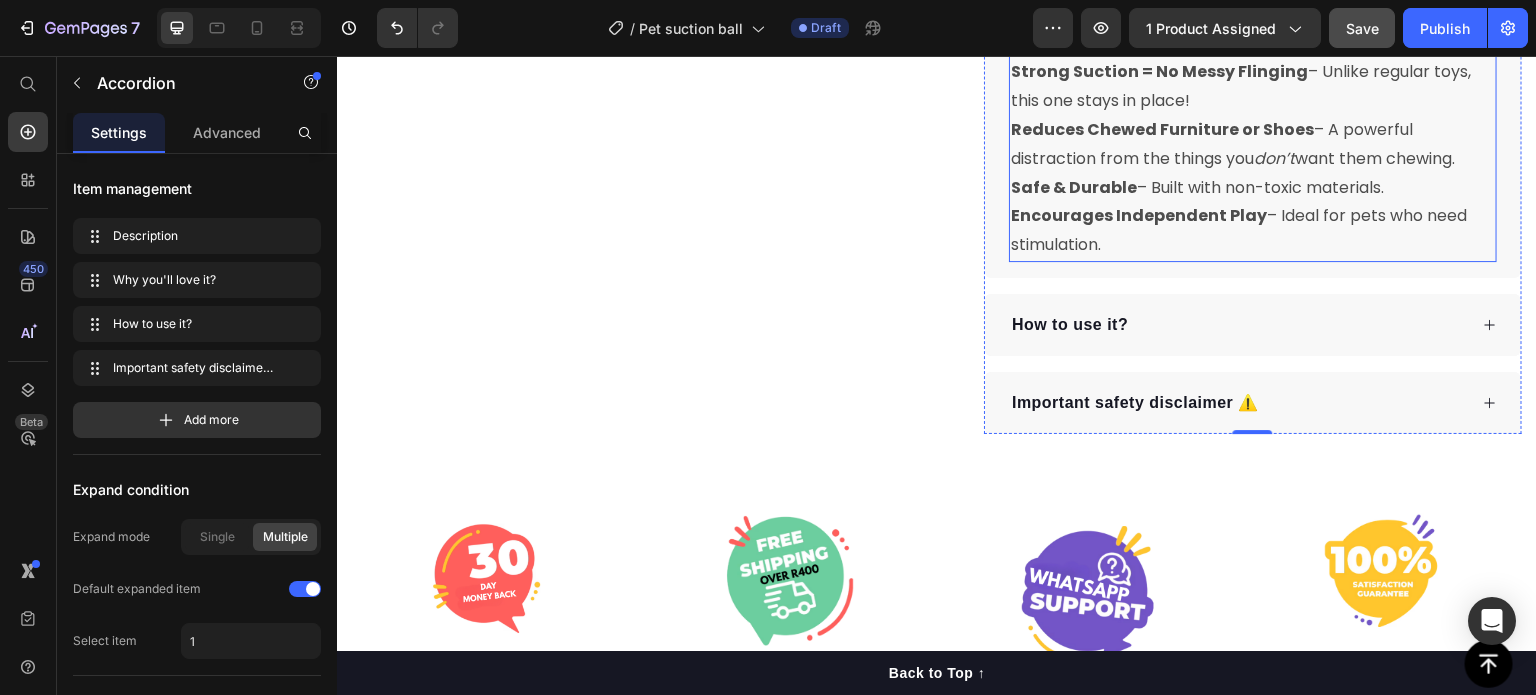scroll, scrollTop: 1917, scrollLeft: 0, axis: vertical 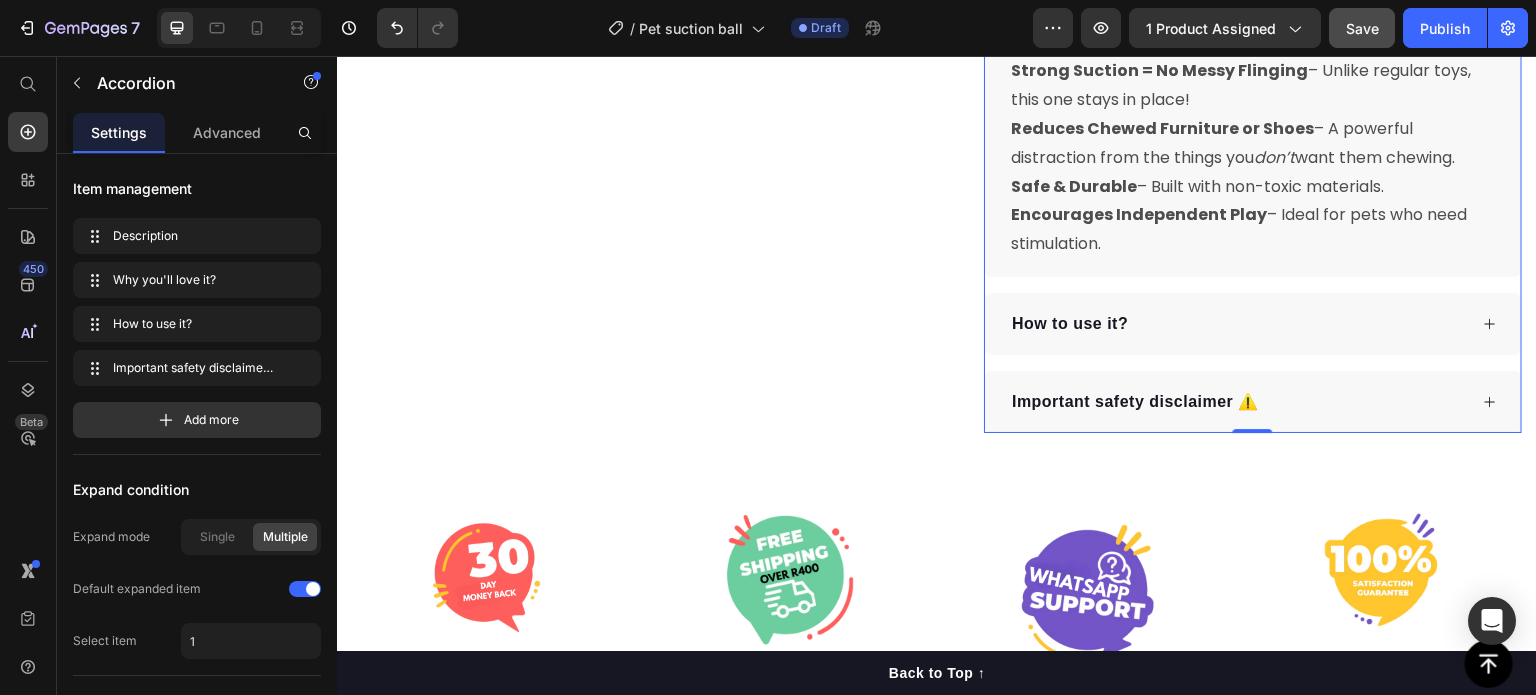 click 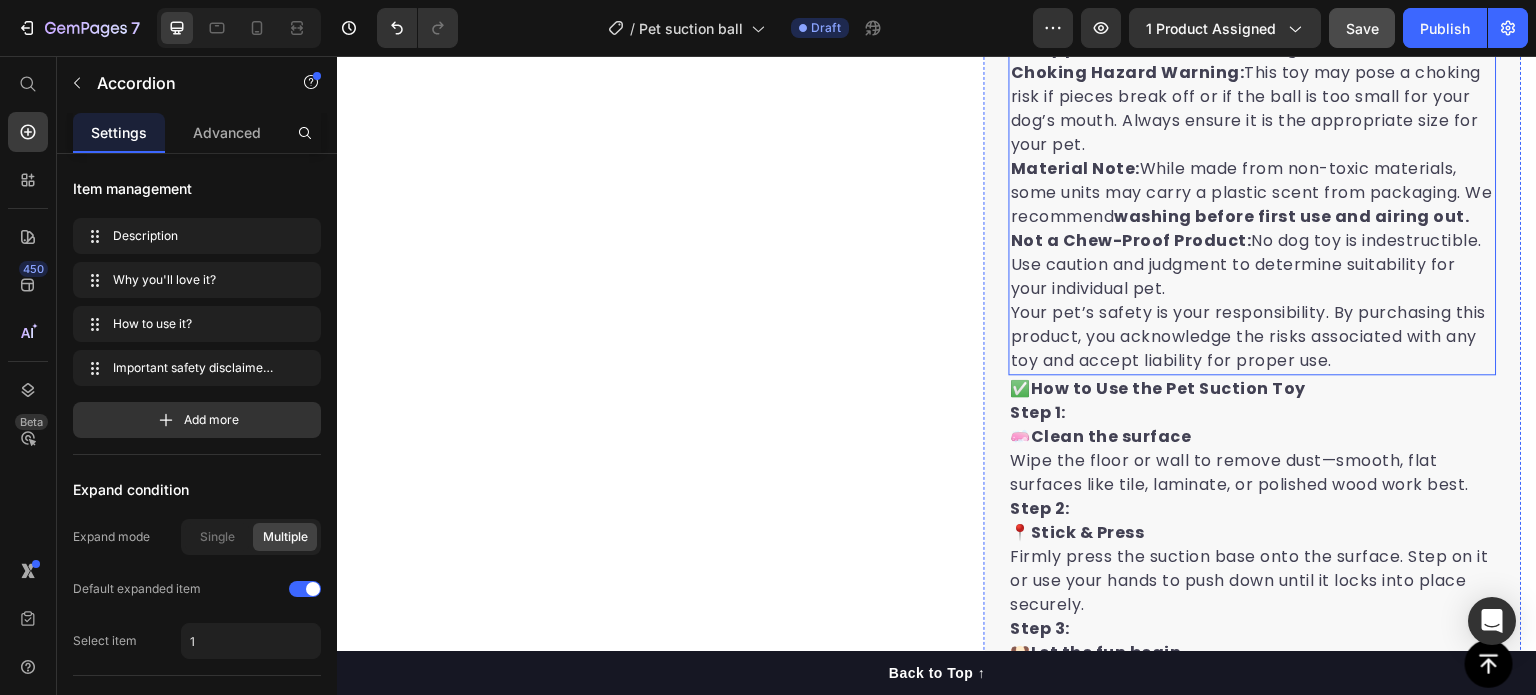 scroll, scrollTop: 2936, scrollLeft: 0, axis: vertical 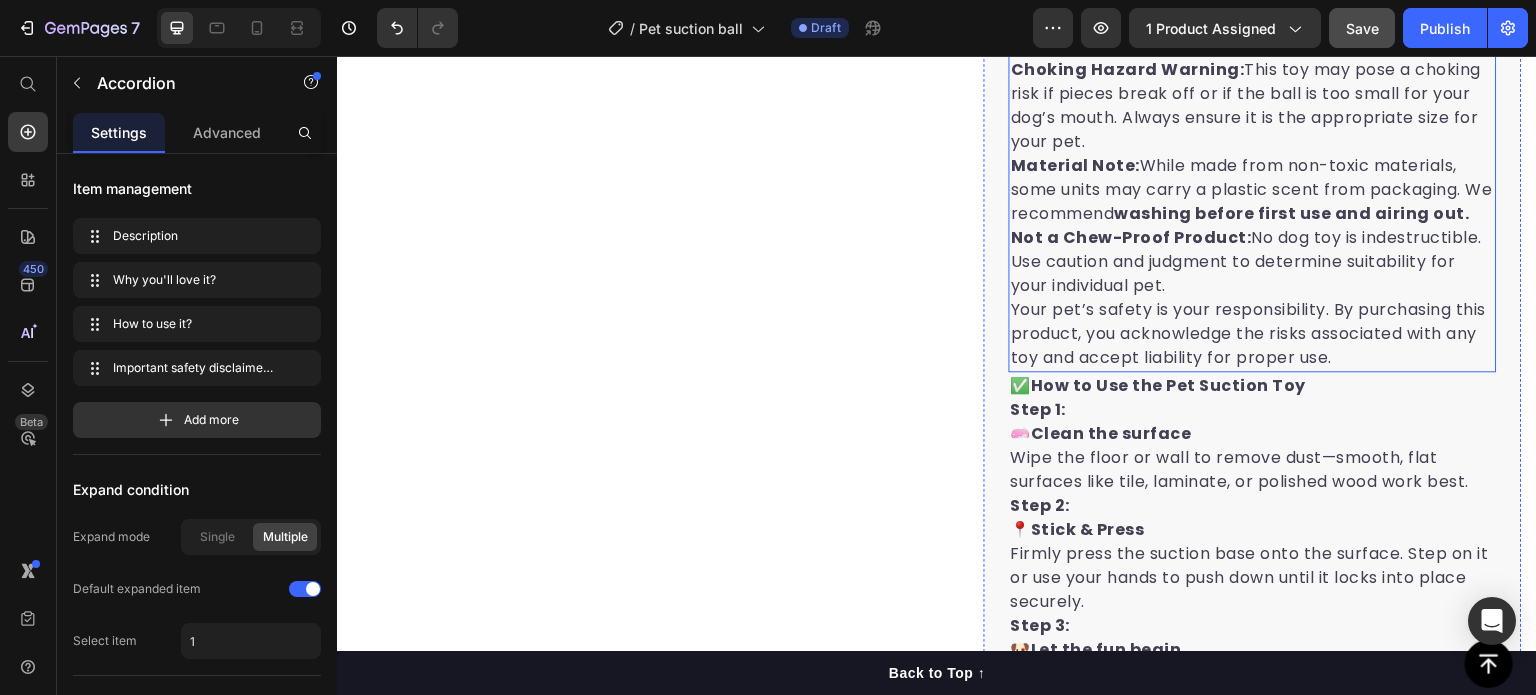 click on "Your pet’s safety is your responsibility. By purchasing this product, you acknowledge the risks associated with any toy and accept liability for proper use." at bounding box center [1253, 334] 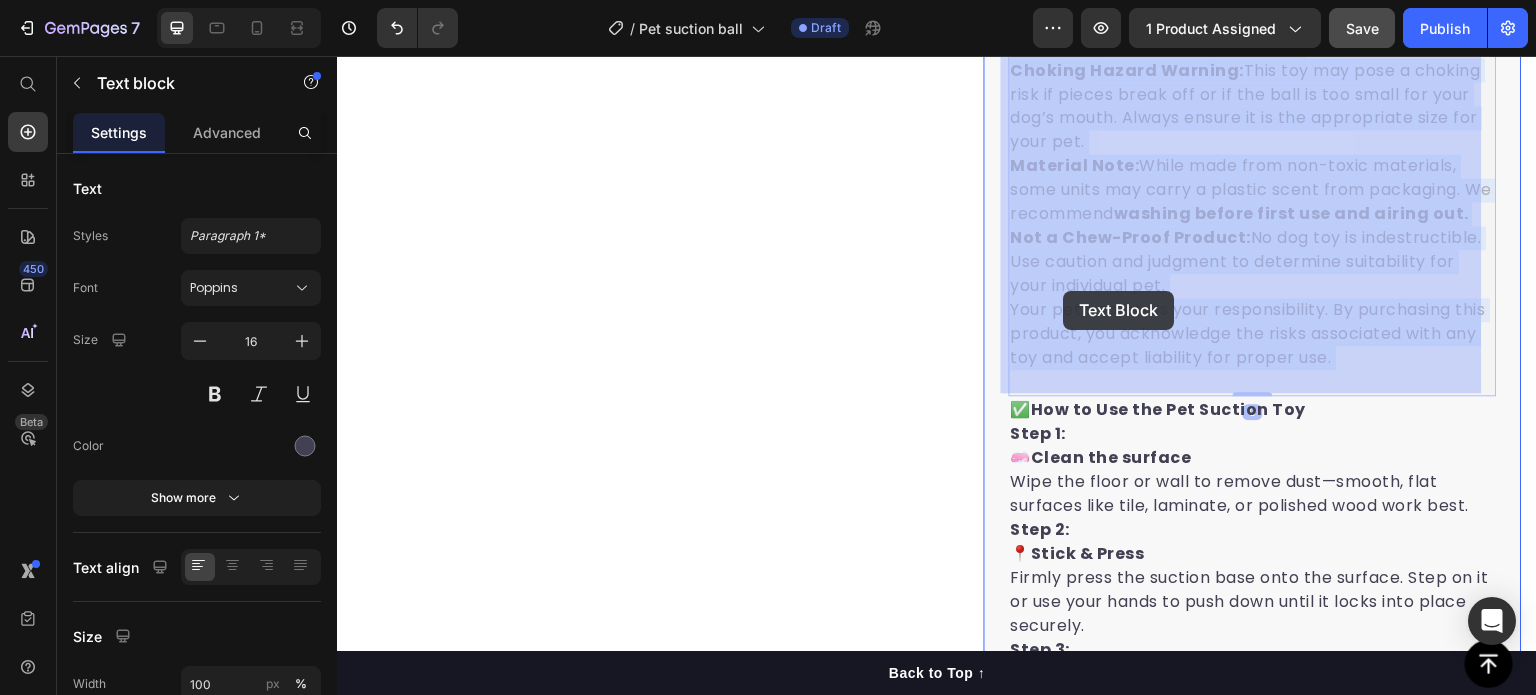 drag, startPoint x: 1382, startPoint y: 377, endPoint x: 1061, endPoint y: 286, distance: 333.6495 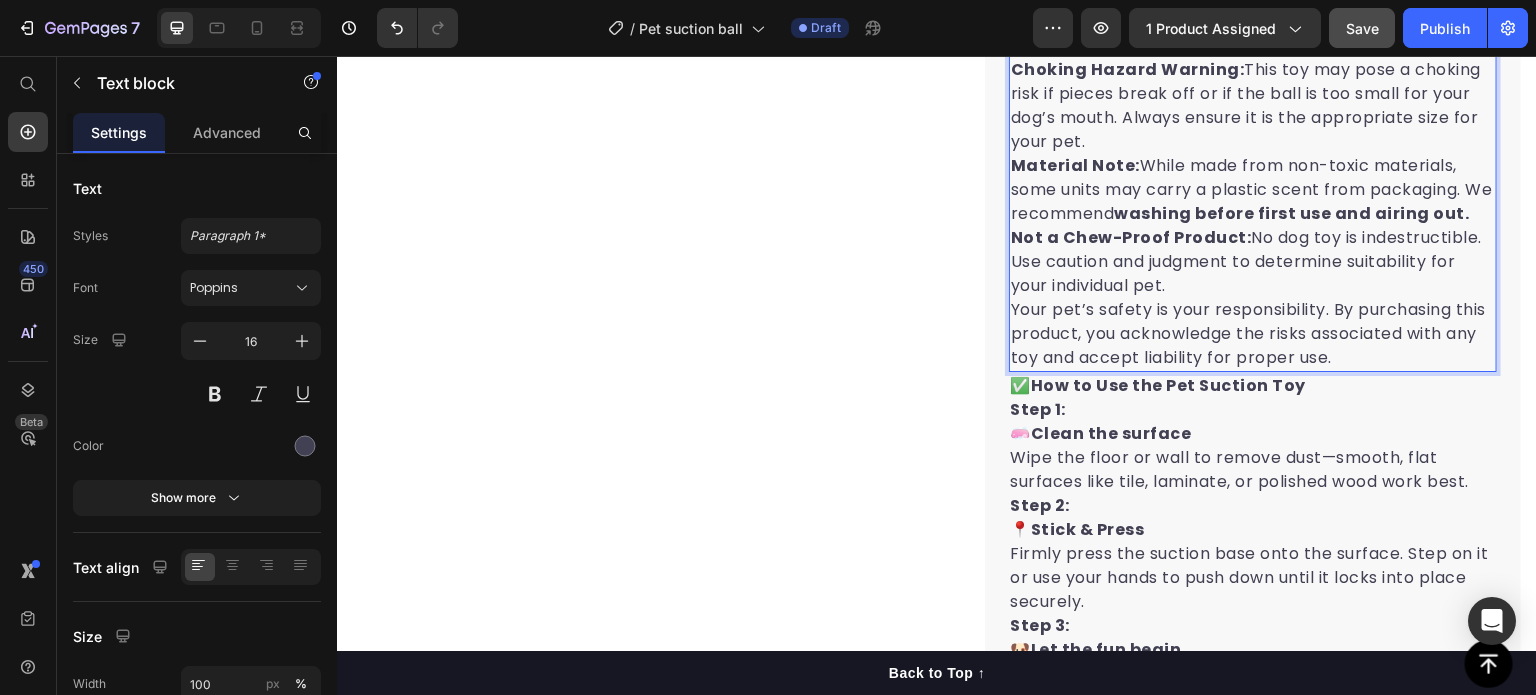 click on "Your pet’s safety is your responsibility. By purchasing this product, you acknowledge the risks associated with any toy and accept liability for proper use." at bounding box center [1253, 334] 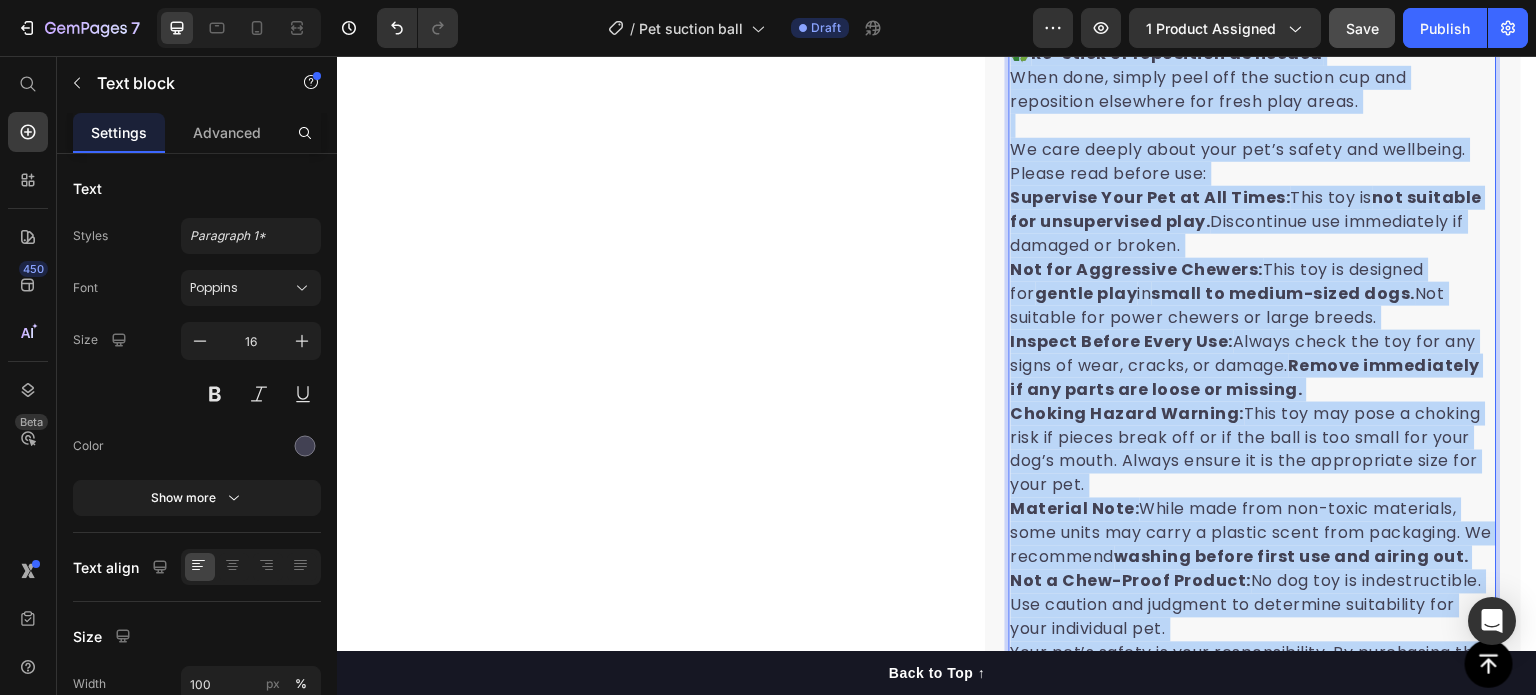 scroll, scrollTop: 2505, scrollLeft: 0, axis: vertical 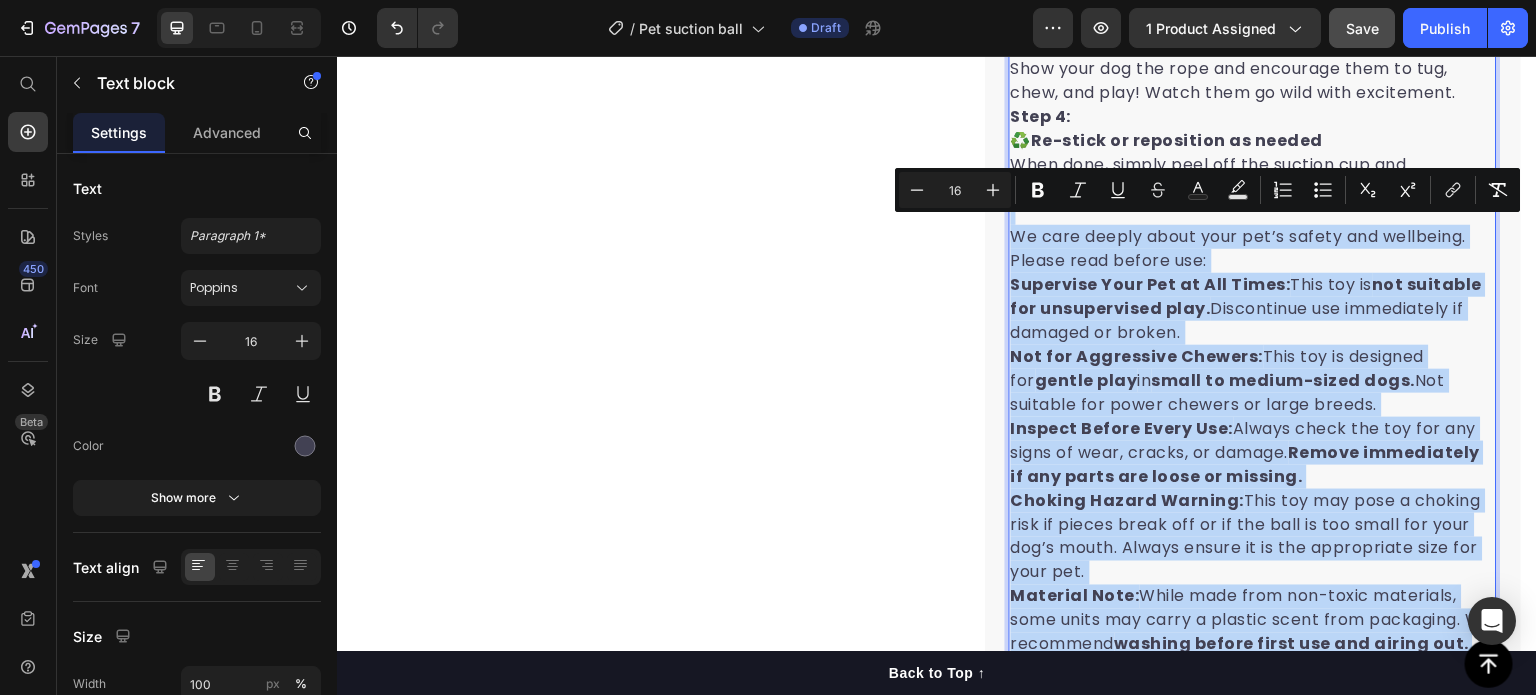 drag, startPoint x: 1376, startPoint y: 381, endPoint x: 1014, endPoint y: 213, distance: 399.08395 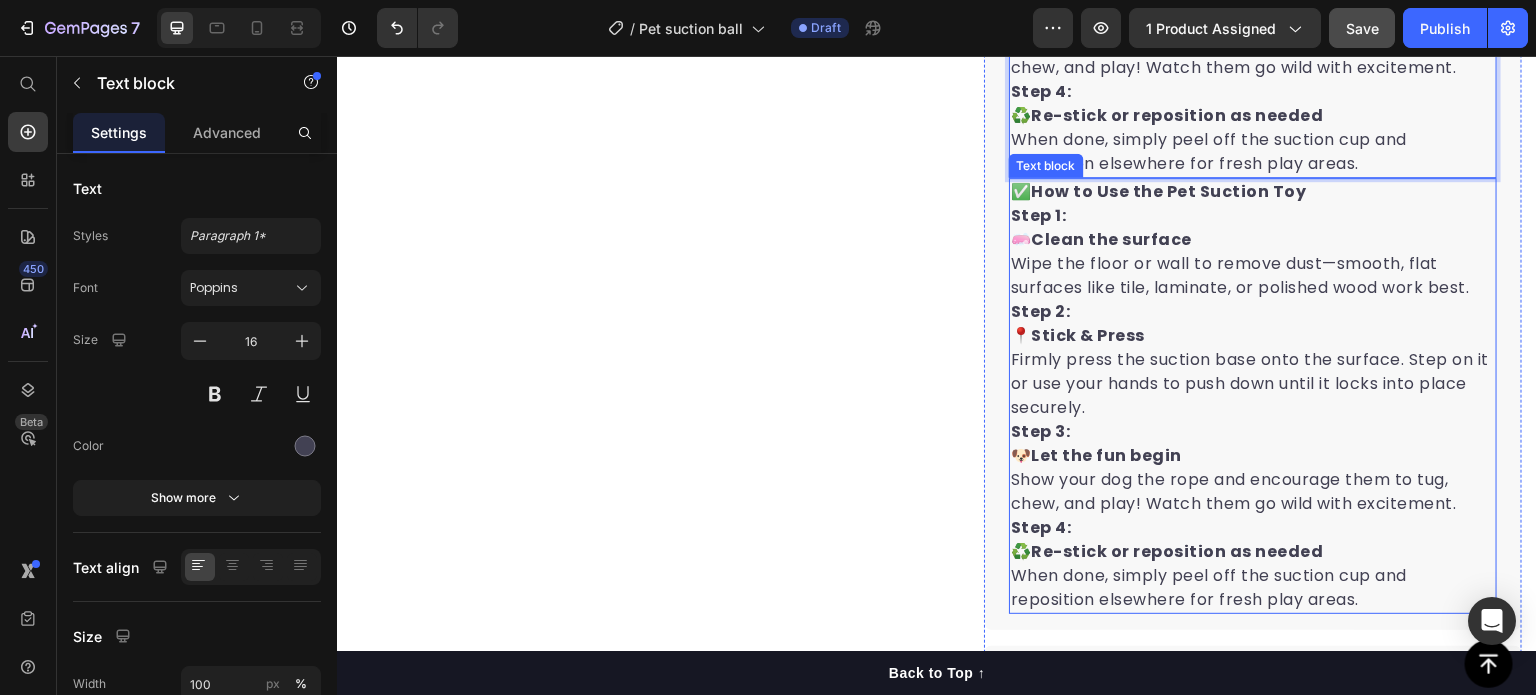 scroll, scrollTop: 2531, scrollLeft: 0, axis: vertical 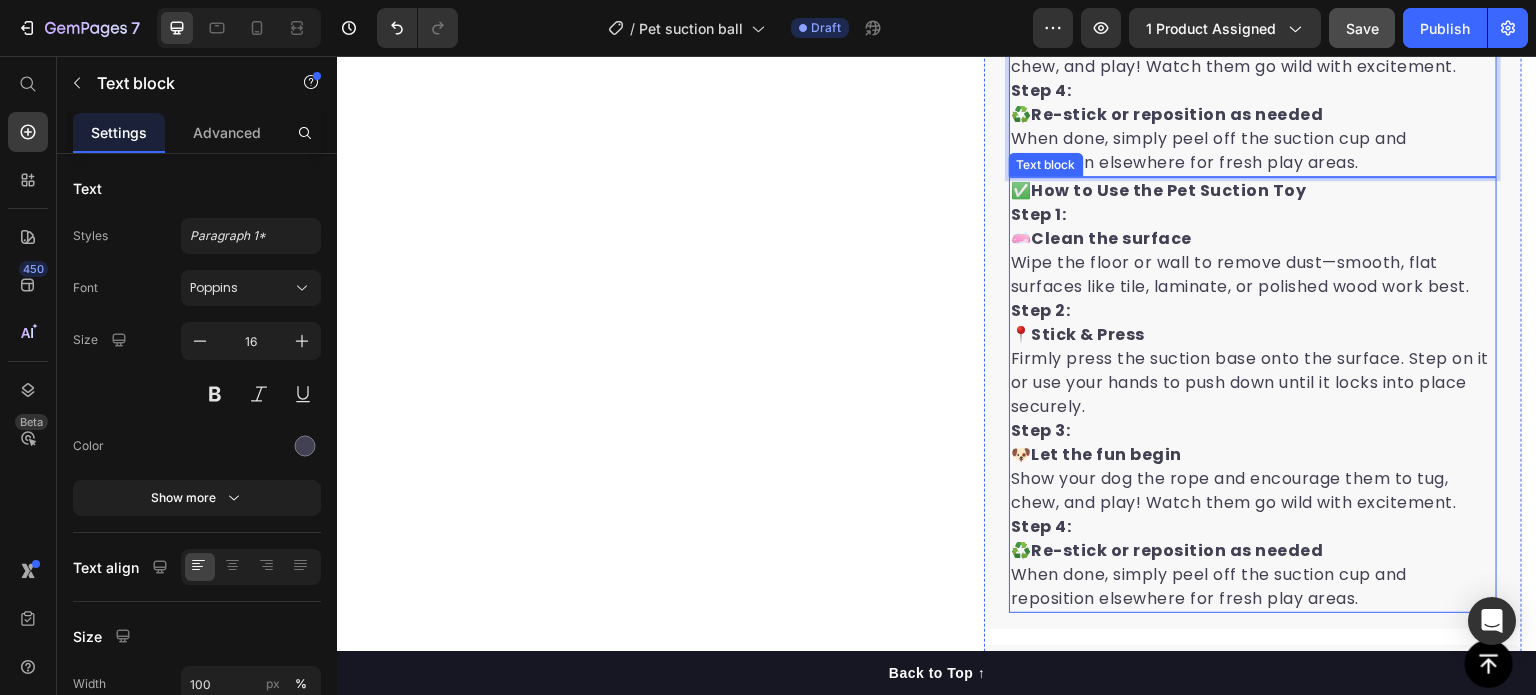 click on "Step 1: 🧼  Clean the surface Wipe the floor or wall to remove dust—smooth, flat surfaces like tile, laminate, or polished wood work best." at bounding box center (1253, 251) 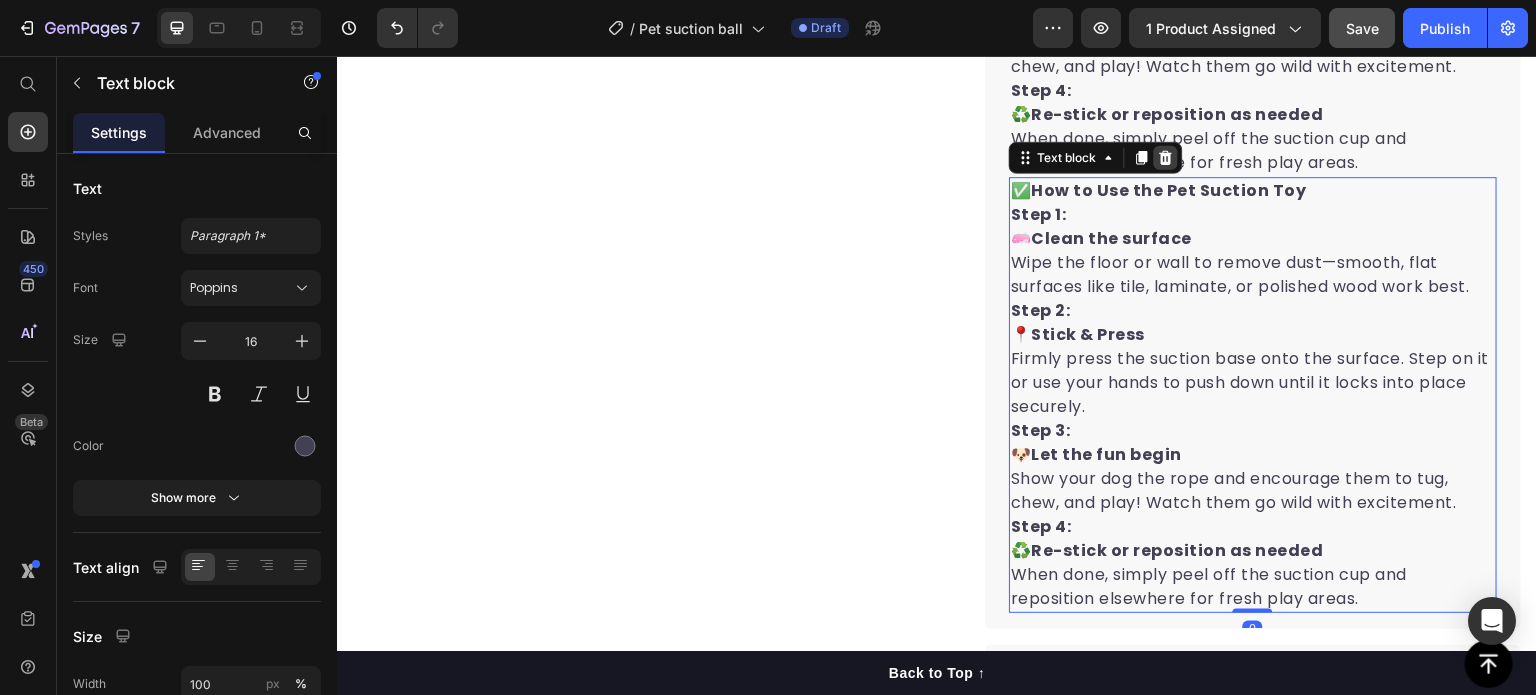 click 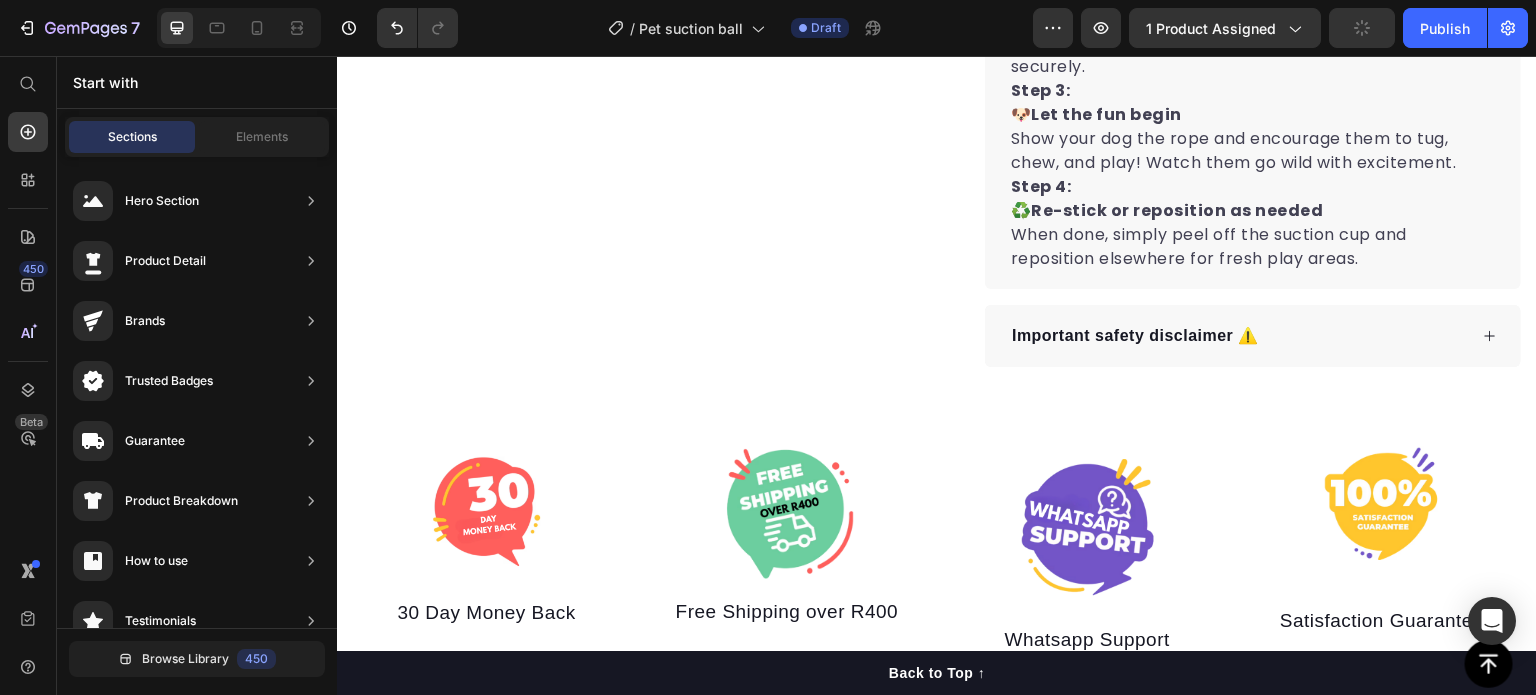 scroll, scrollTop: 2495, scrollLeft: 0, axis: vertical 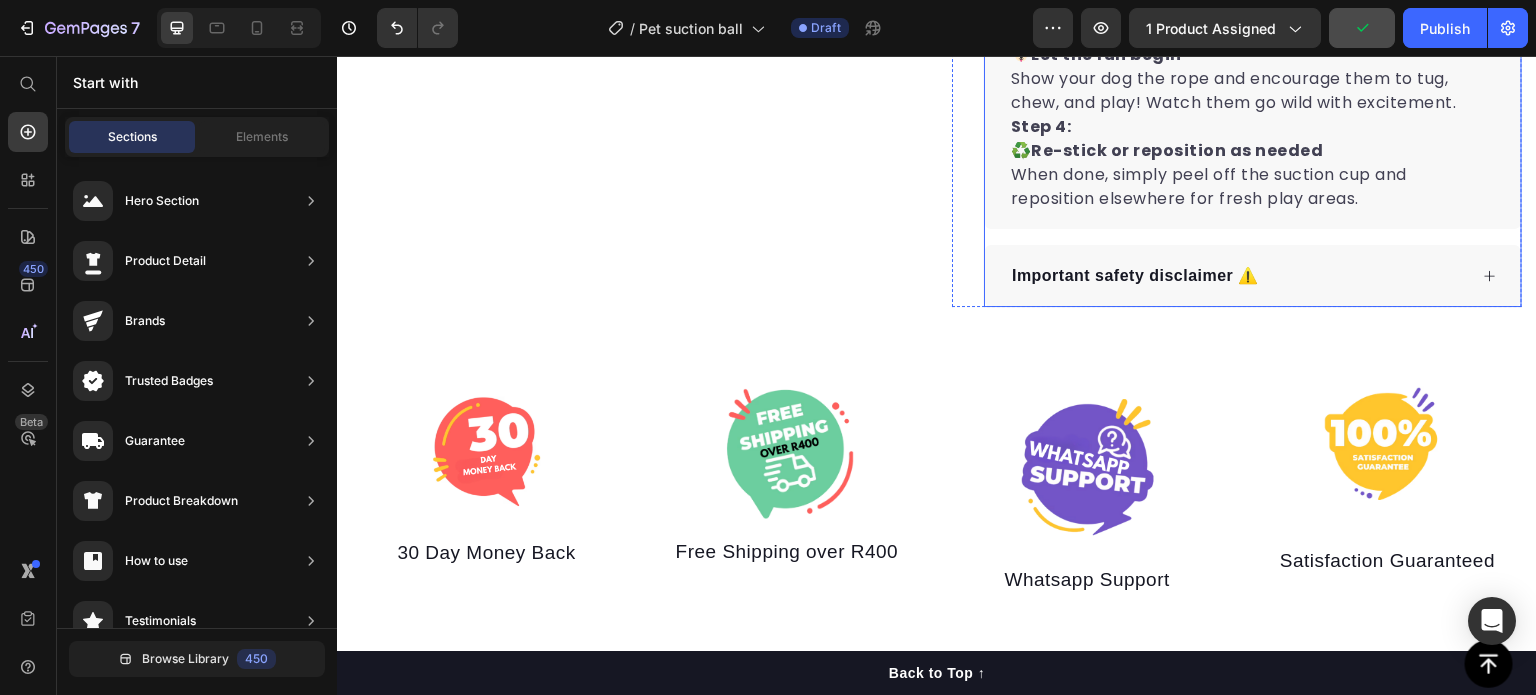 click 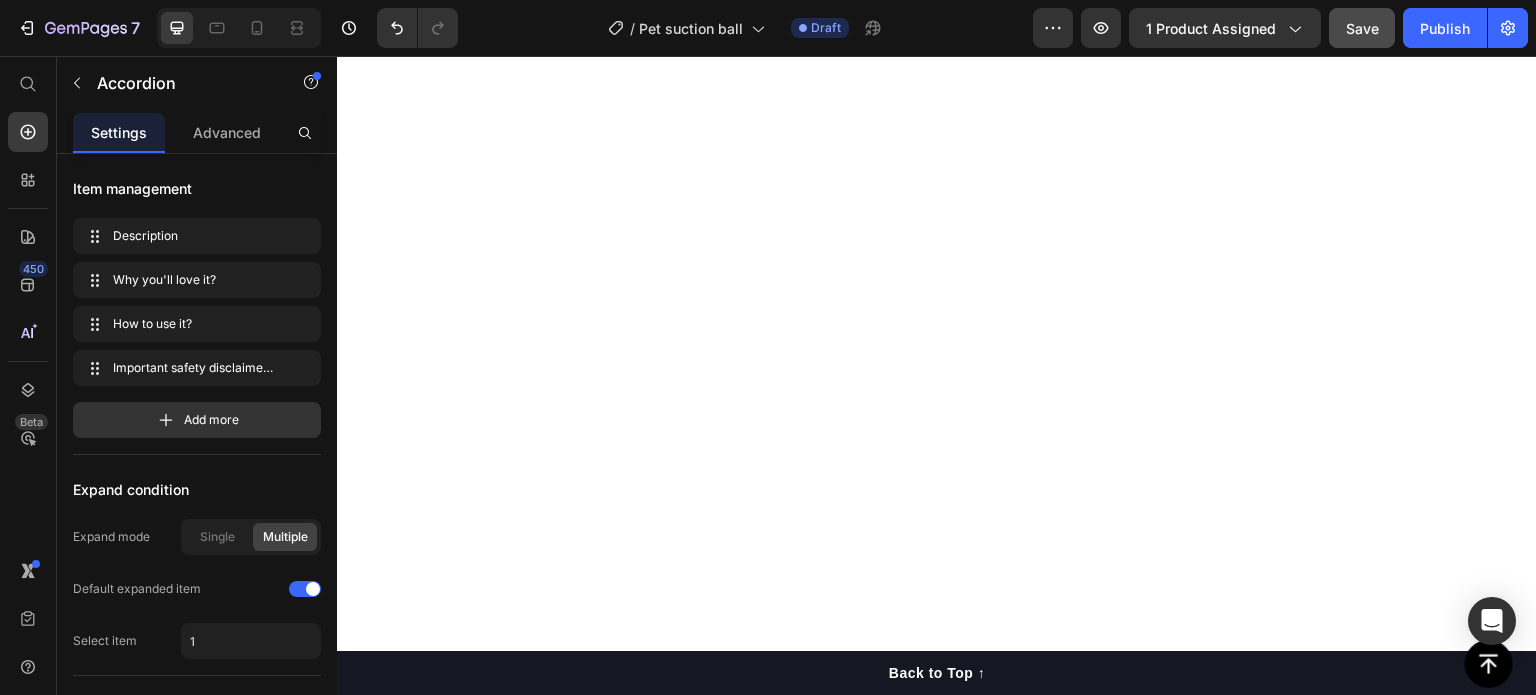 scroll, scrollTop: 4866, scrollLeft: 0, axis: vertical 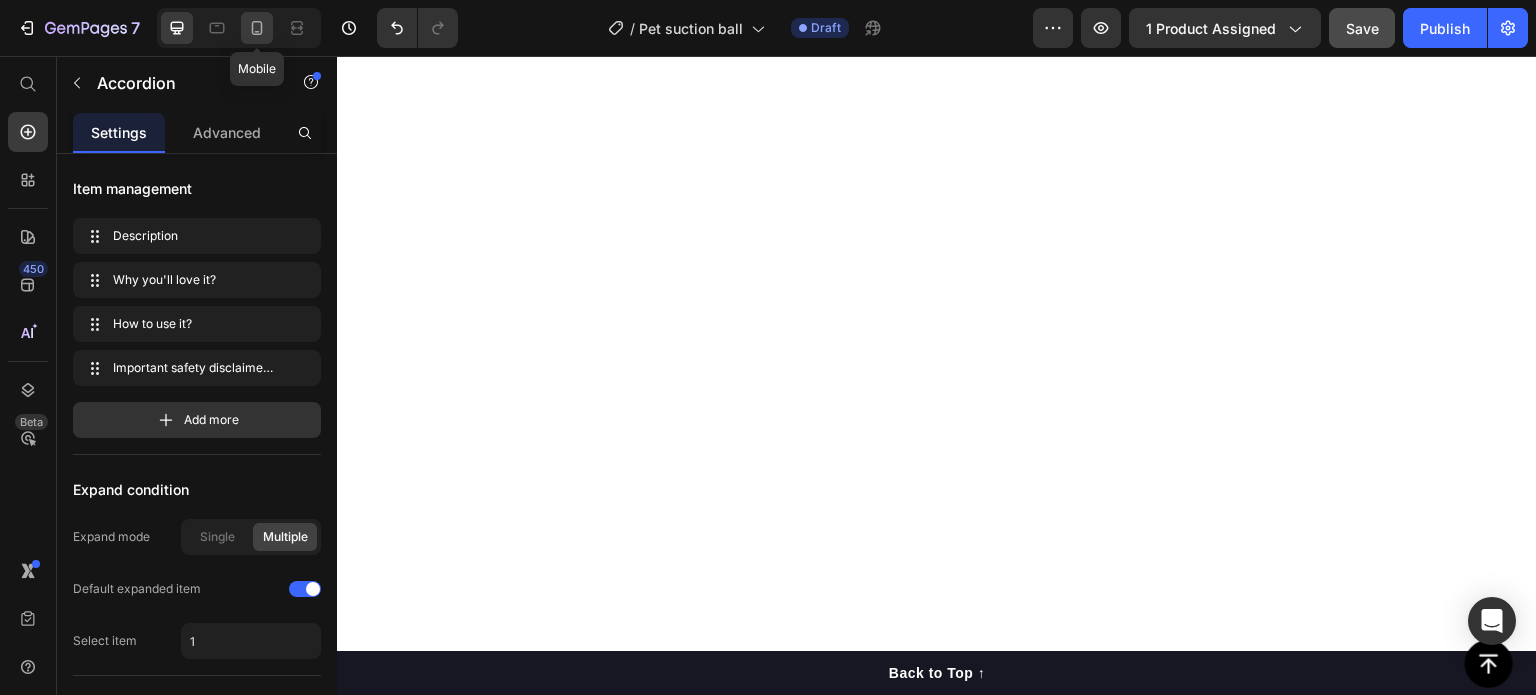click 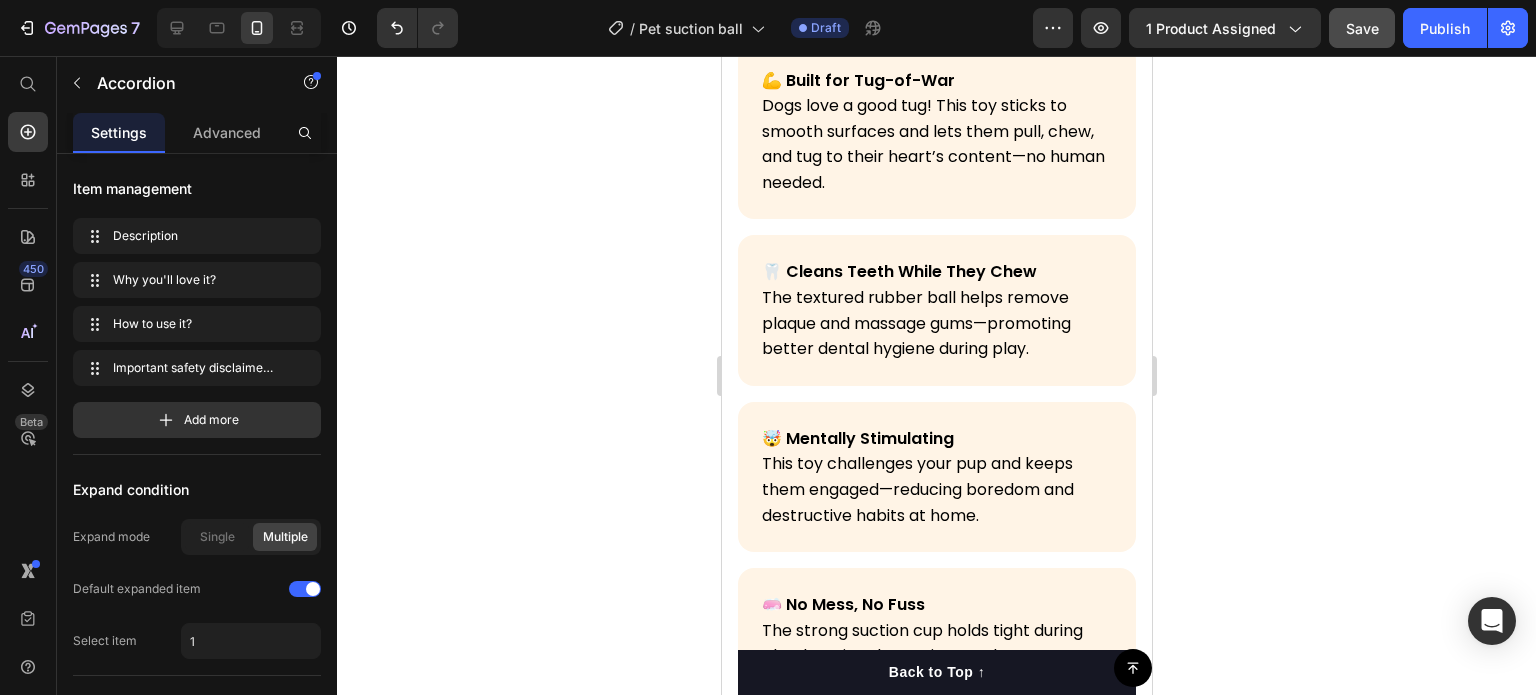 scroll, scrollTop: 2690, scrollLeft: 0, axis: vertical 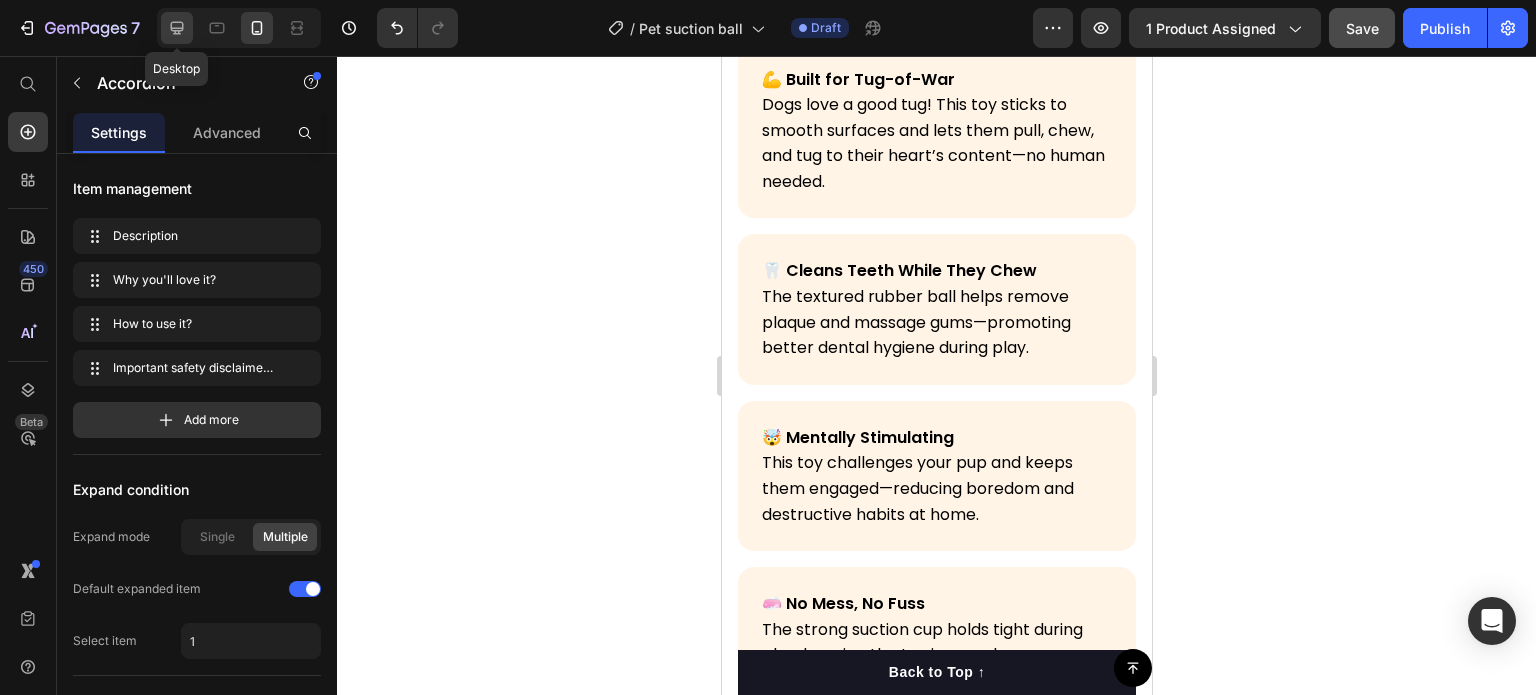 click 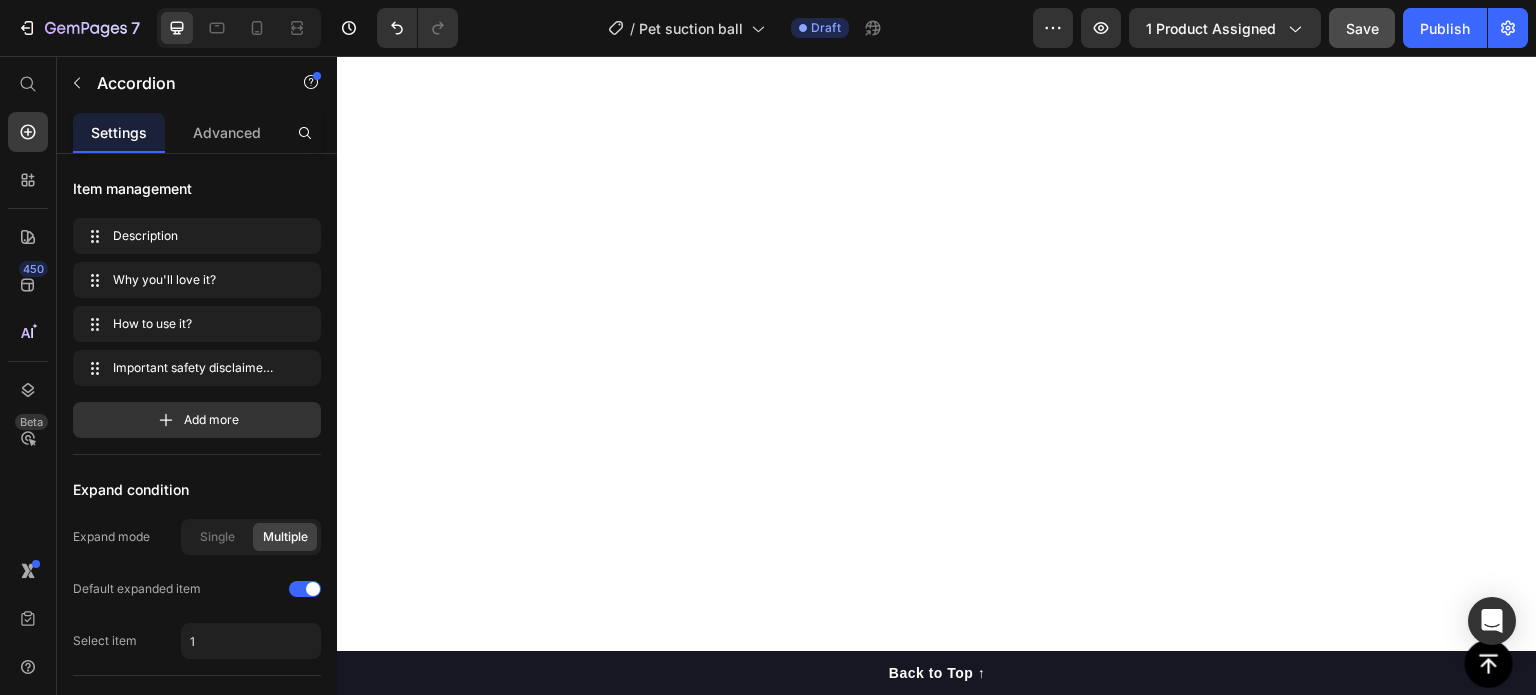 scroll, scrollTop: 3411, scrollLeft: 0, axis: vertical 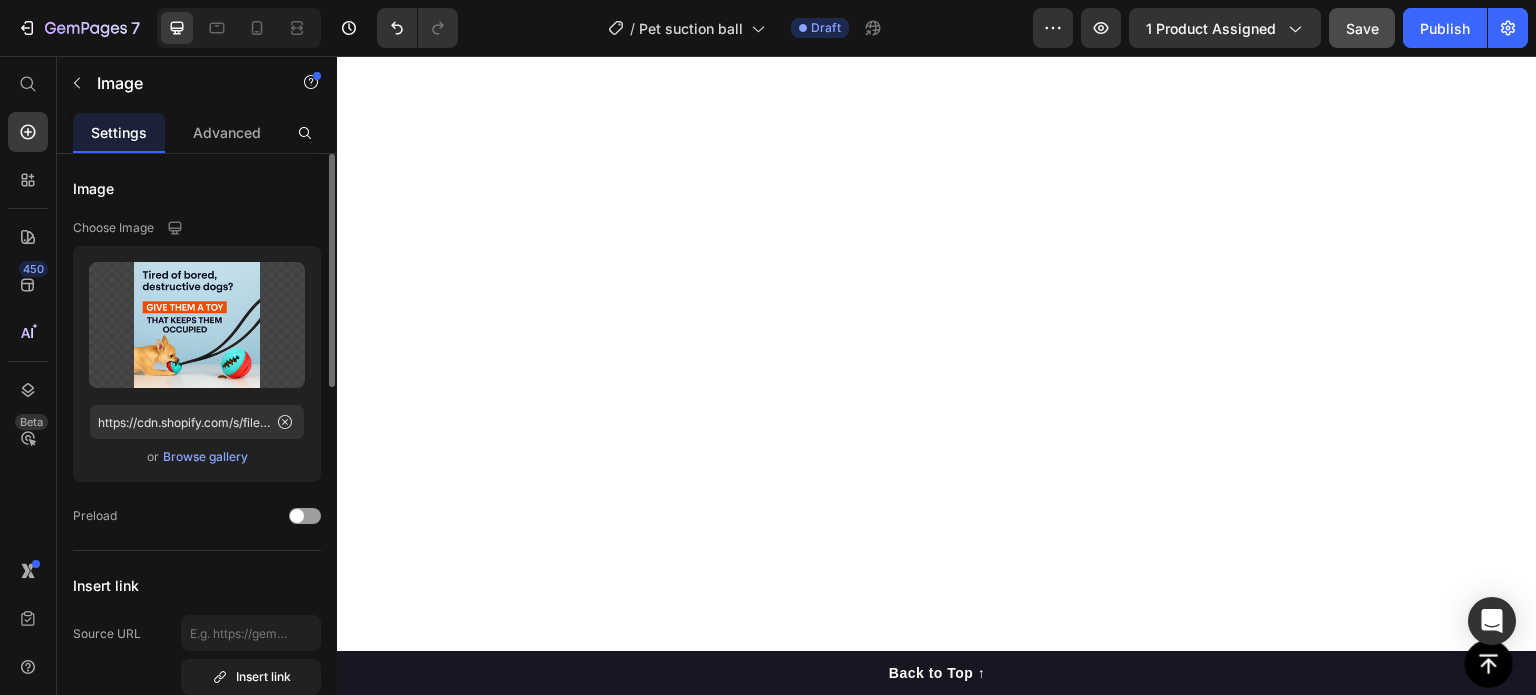 click on "Browse gallery" at bounding box center [205, 457] 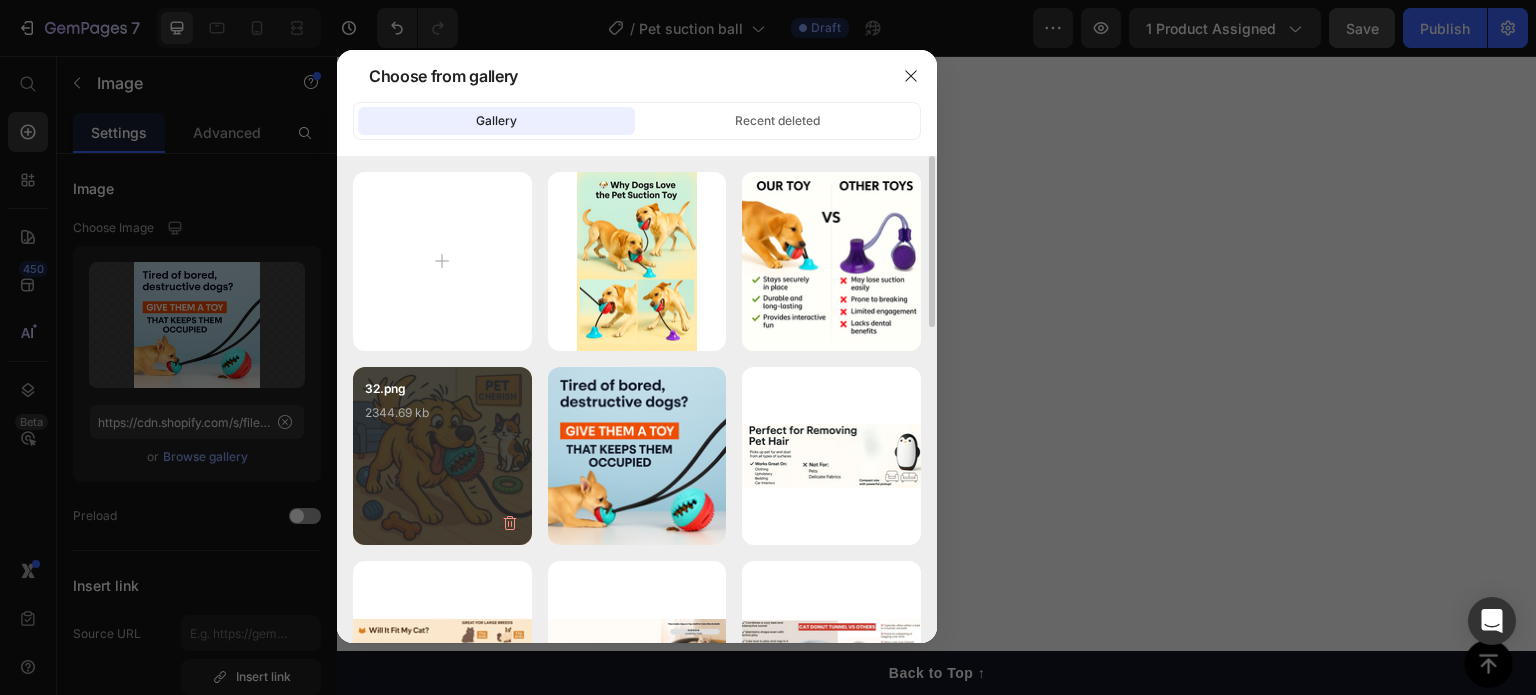 click on "32.png 2344.69 kb" at bounding box center (442, 456) 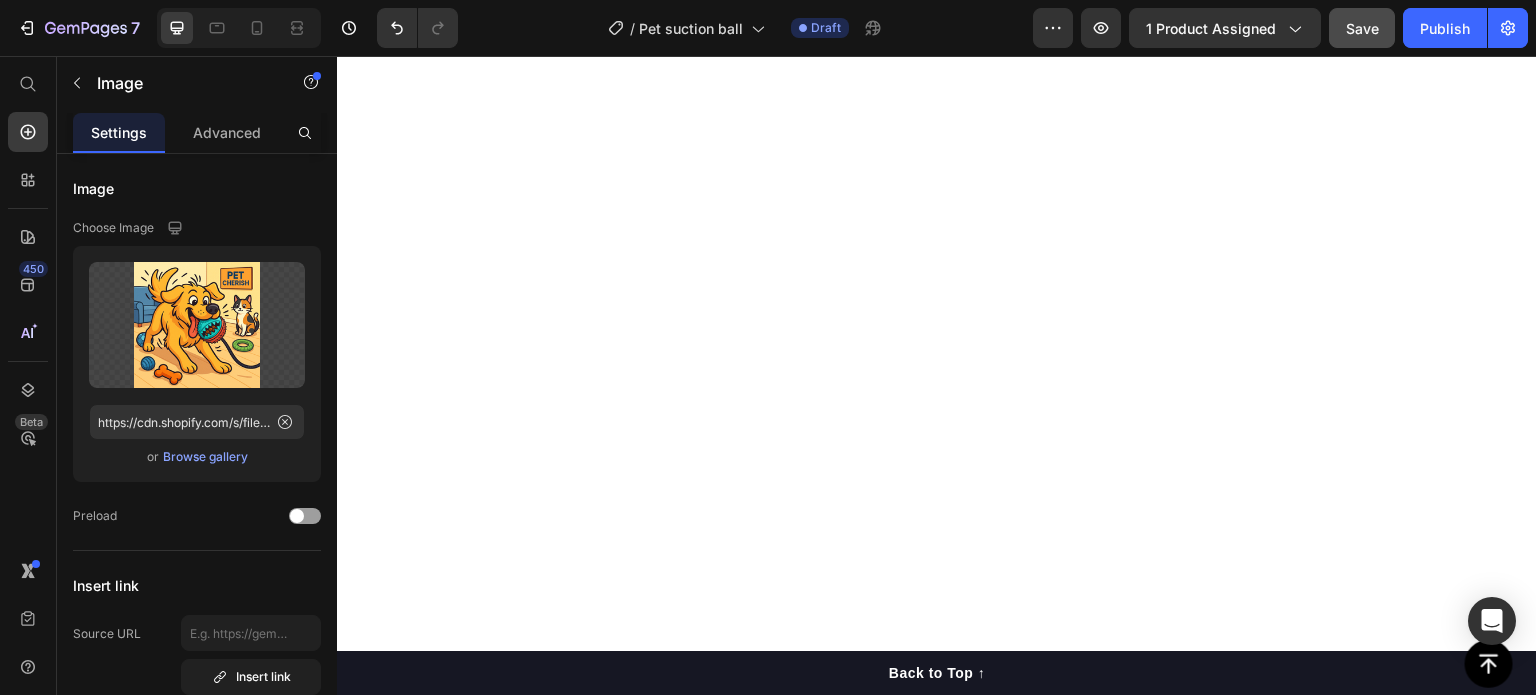 scroll, scrollTop: 4806, scrollLeft: 0, axis: vertical 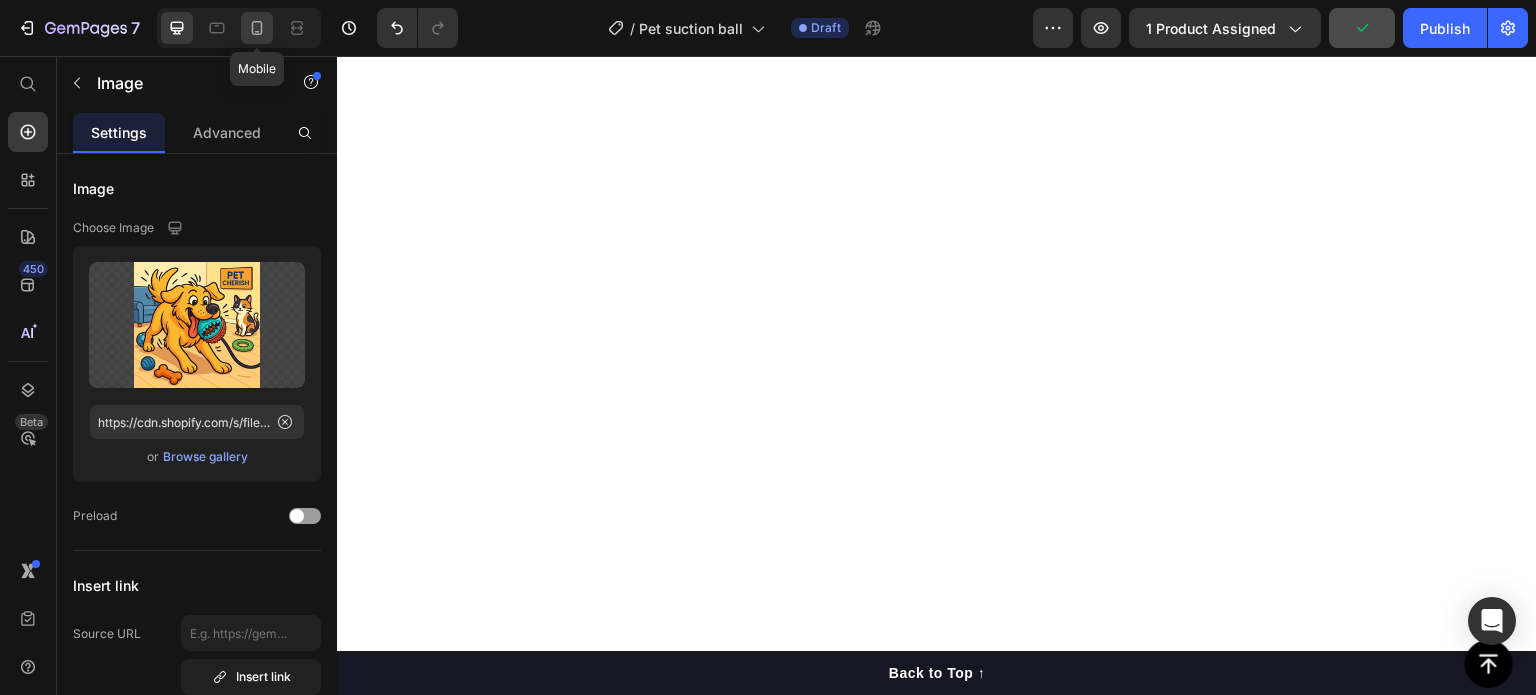 click 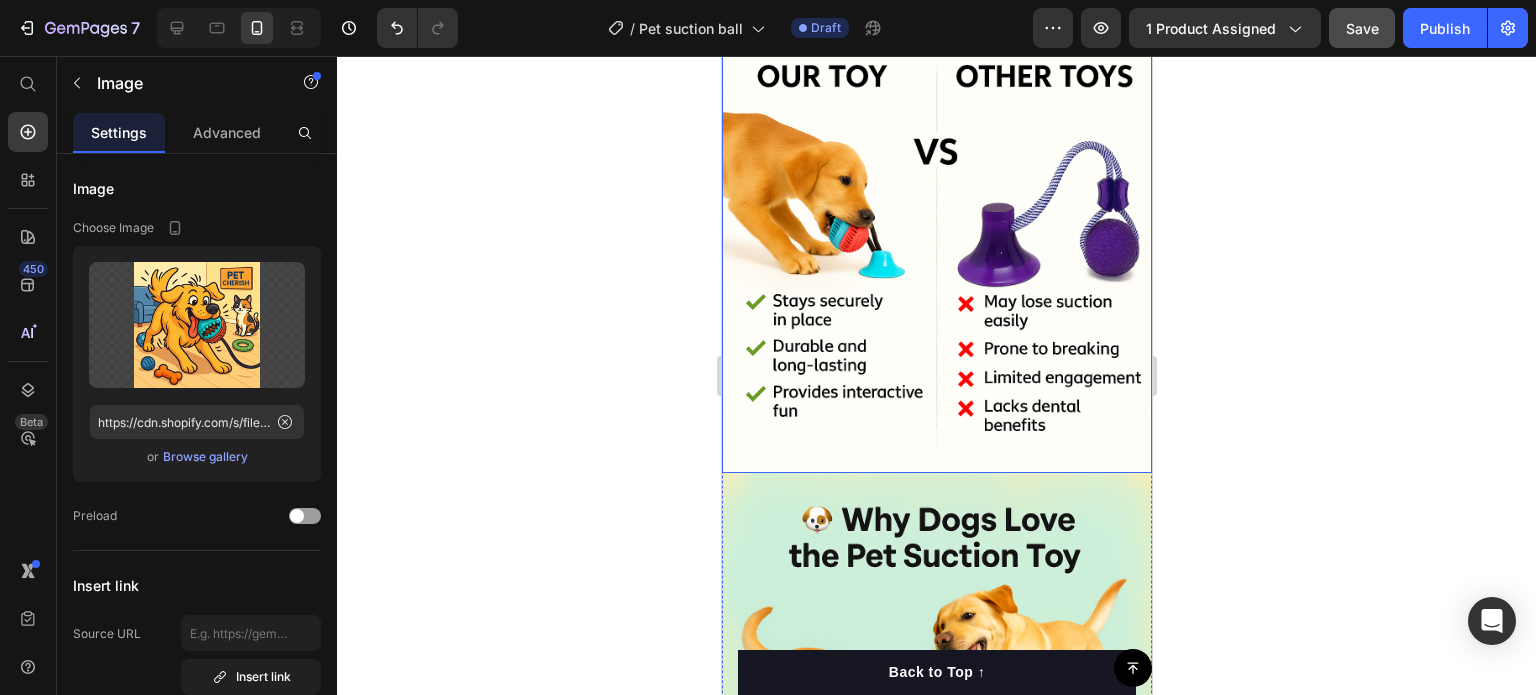 scroll, scrollTop: 4348, scrollLeft: 0, axis: vertical 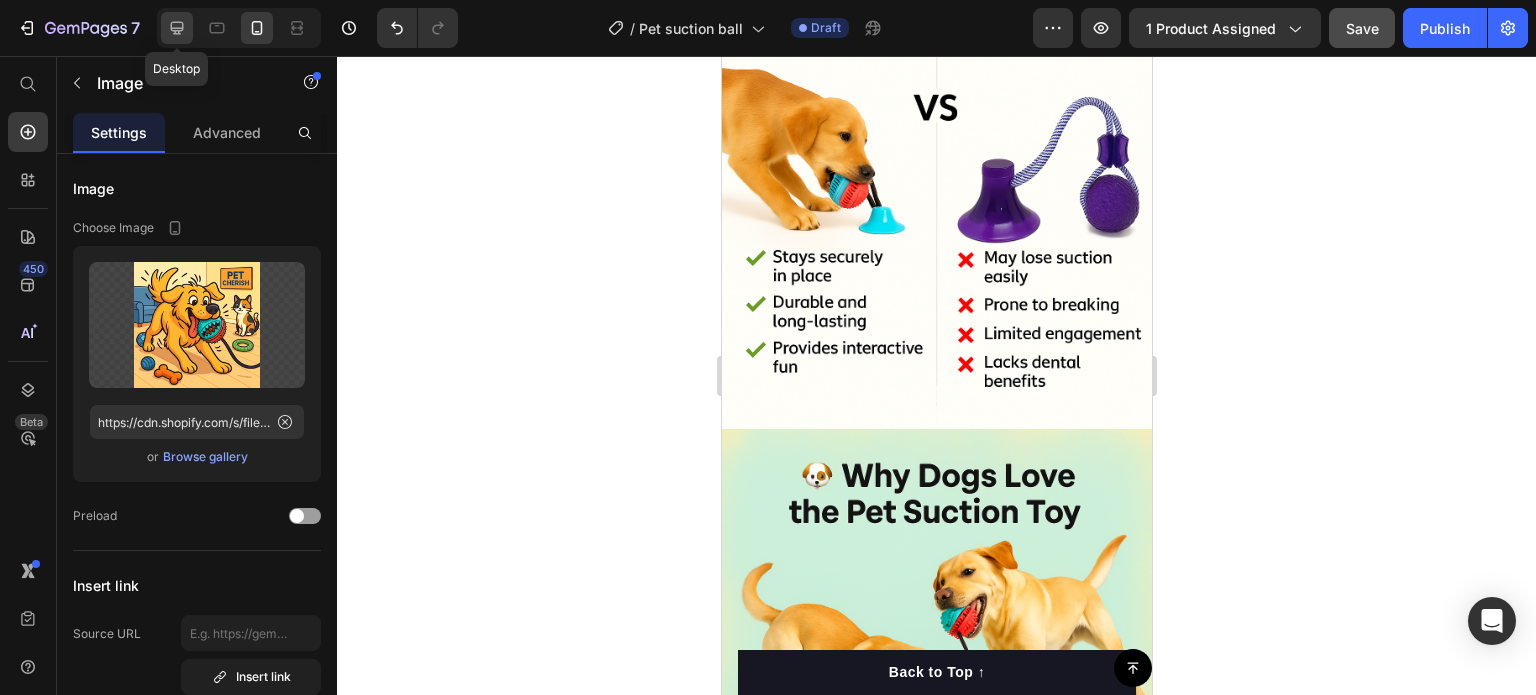 click 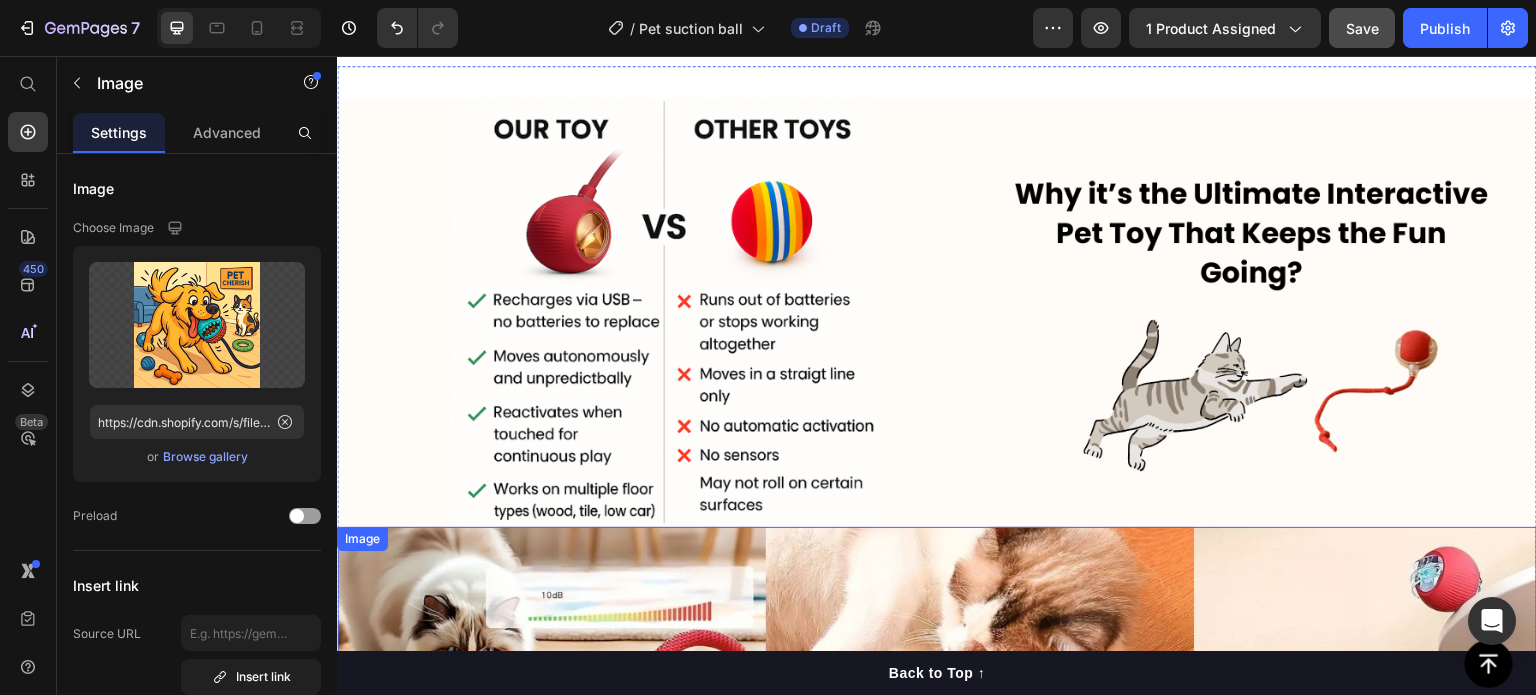 scroll, scrollTop: 5255, scrollLeft: 0, axis: vertical 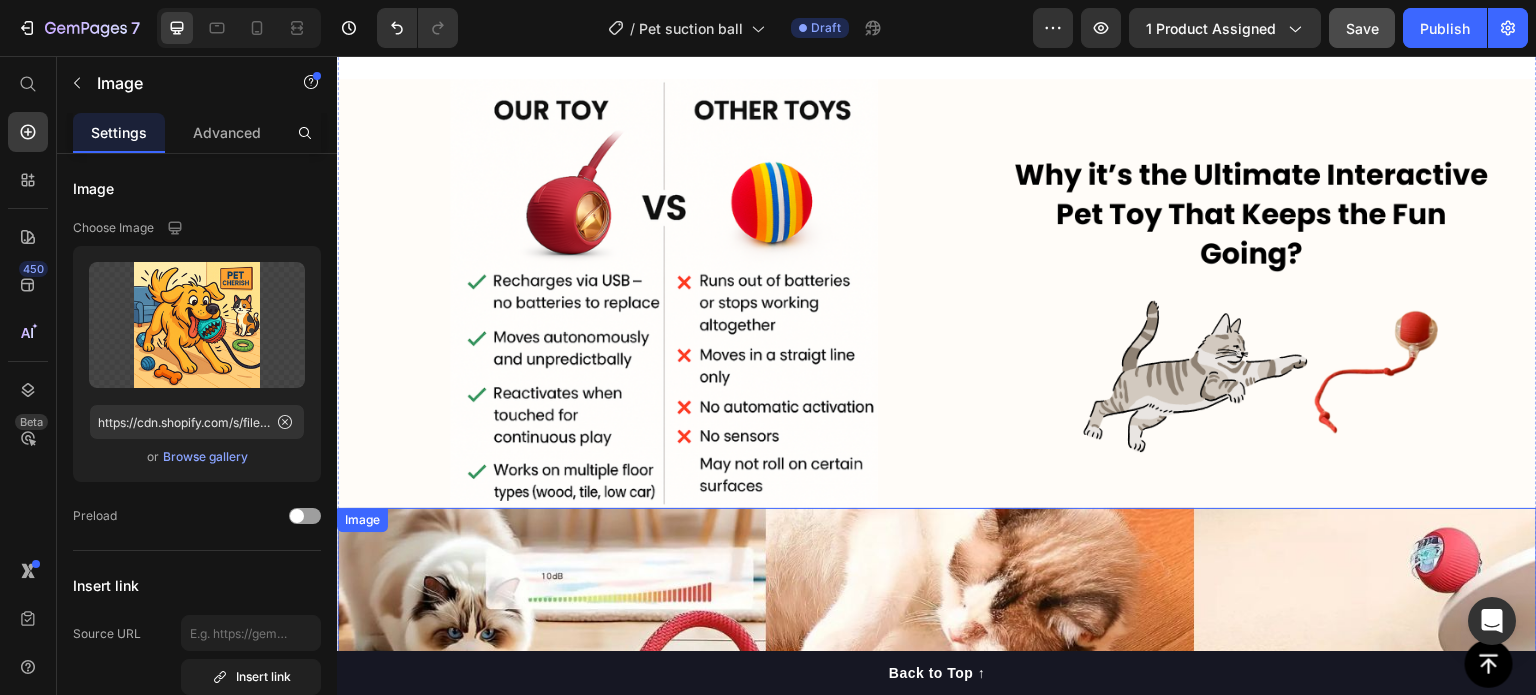 click at bounding box center (937, 293) 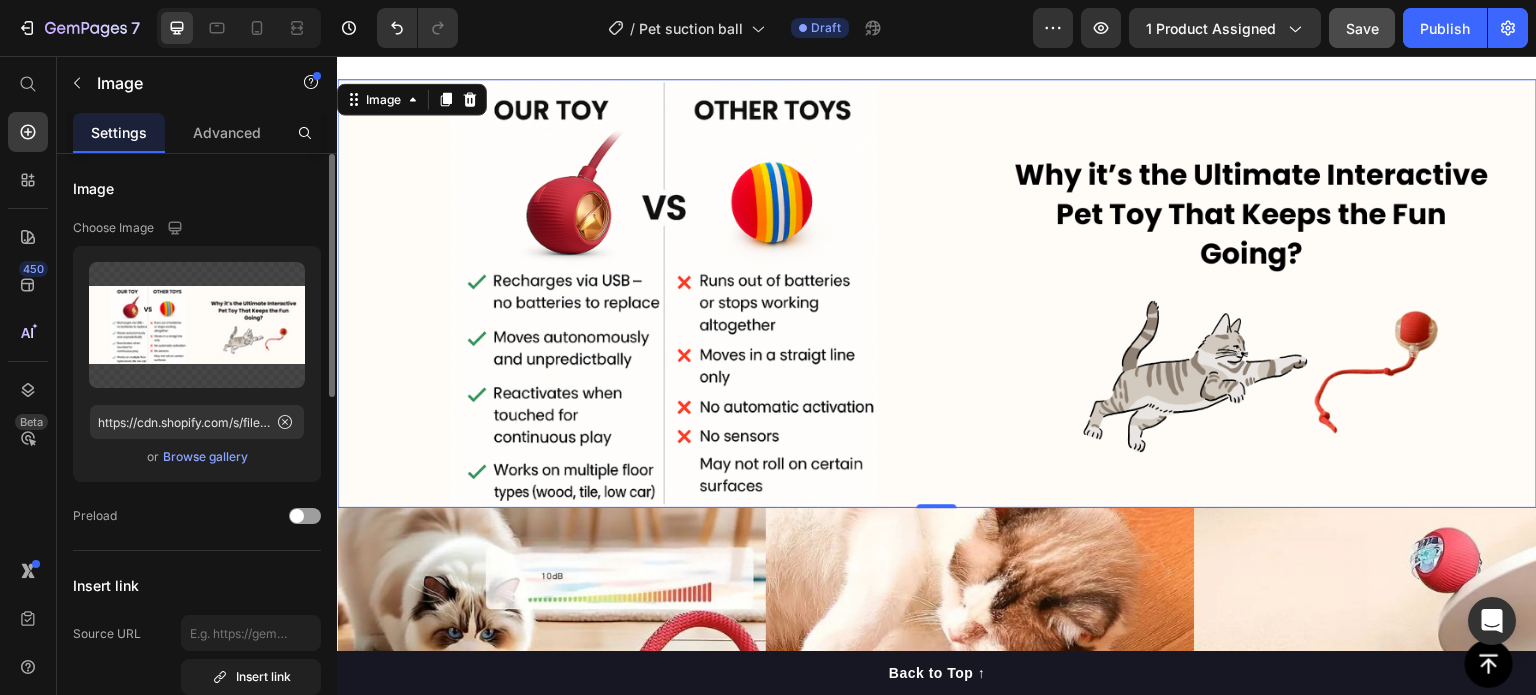 click on "Browse gallery" at bounding box center [205, 457] 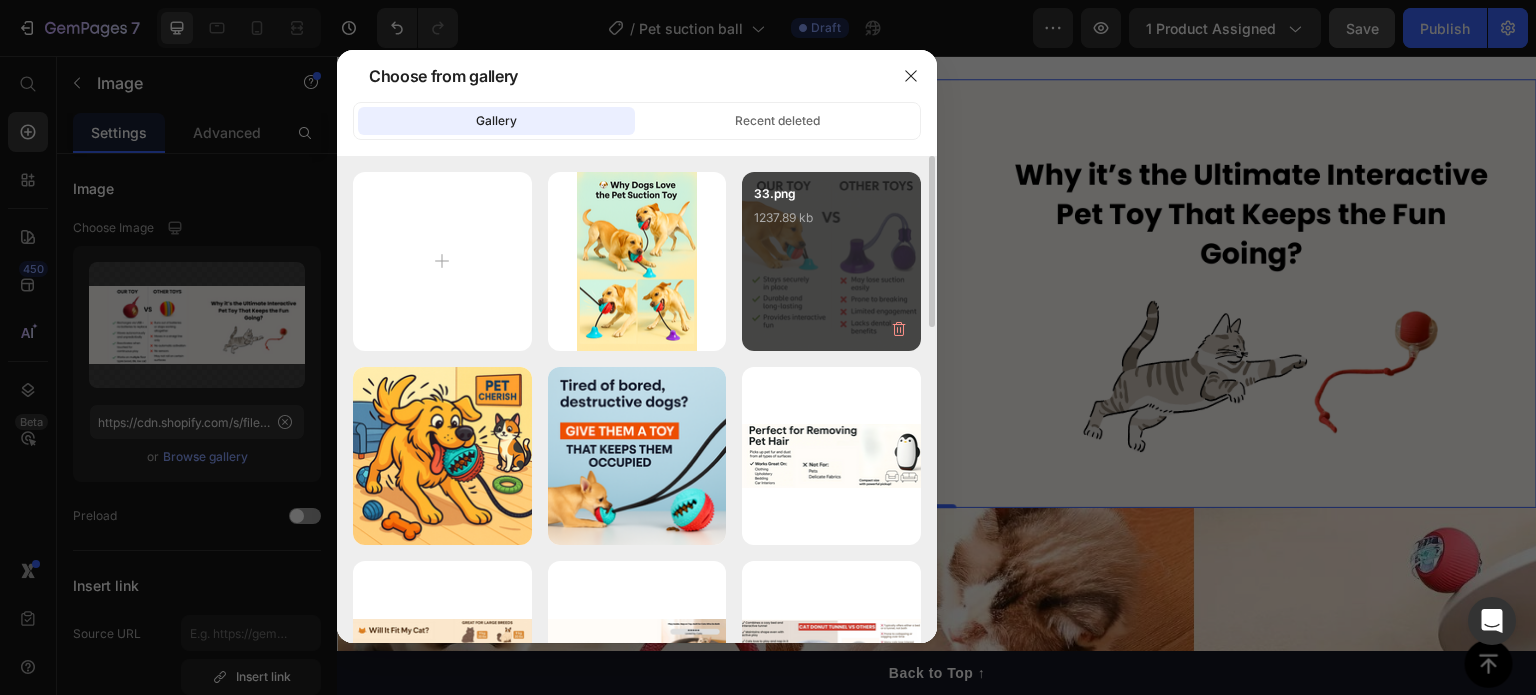 click on "33.png 1237.89 kb" at bounding box center [831, 261] 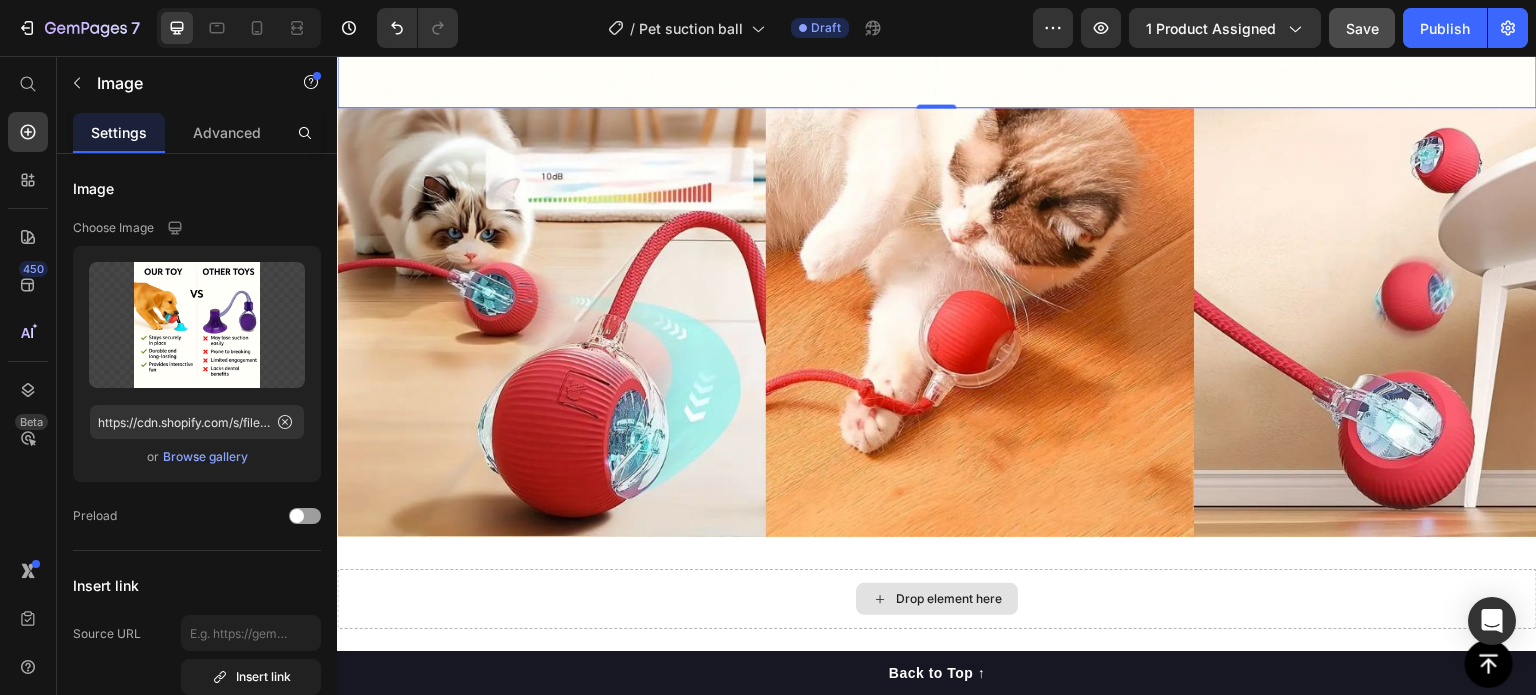 scroll, scrollTop: 6425, scrollLeft: 0, axis: vertical 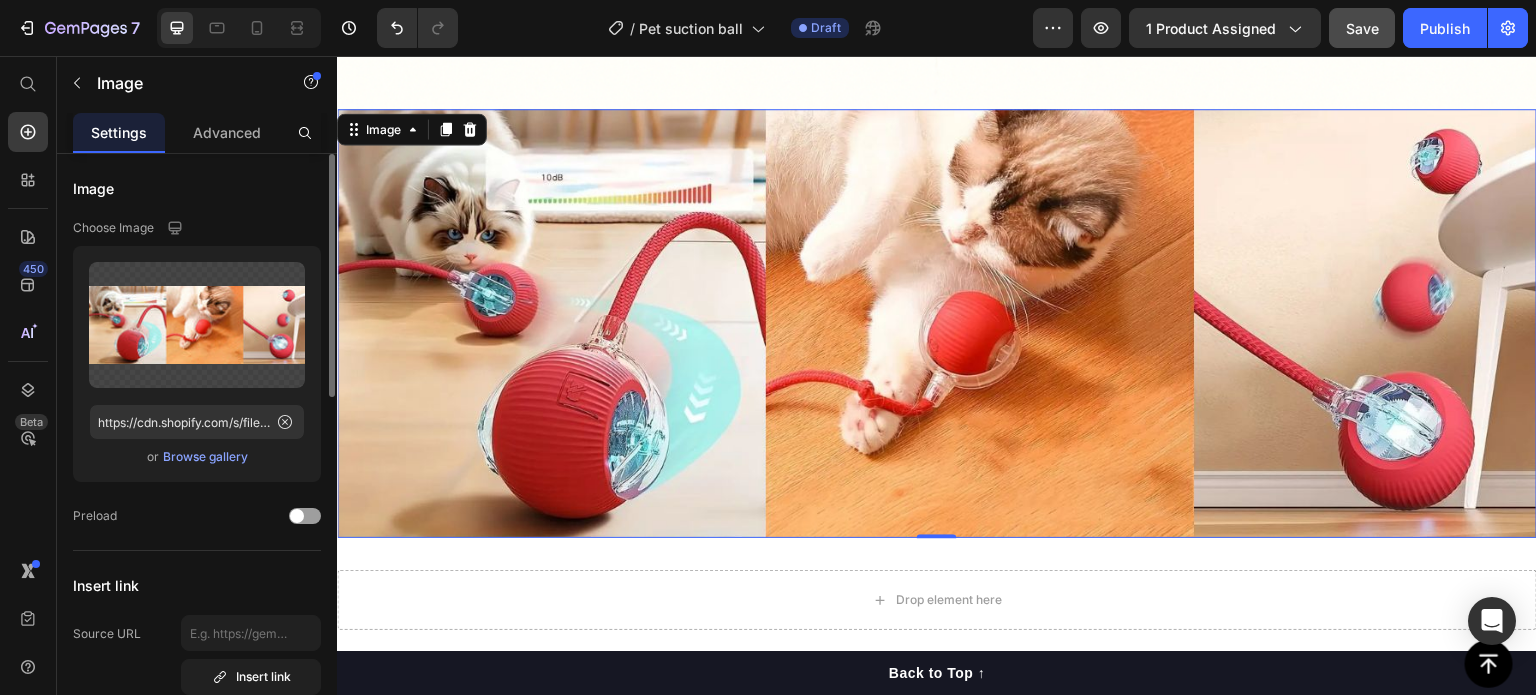 click on "Browse gallery" at bounding box center (205, 457) 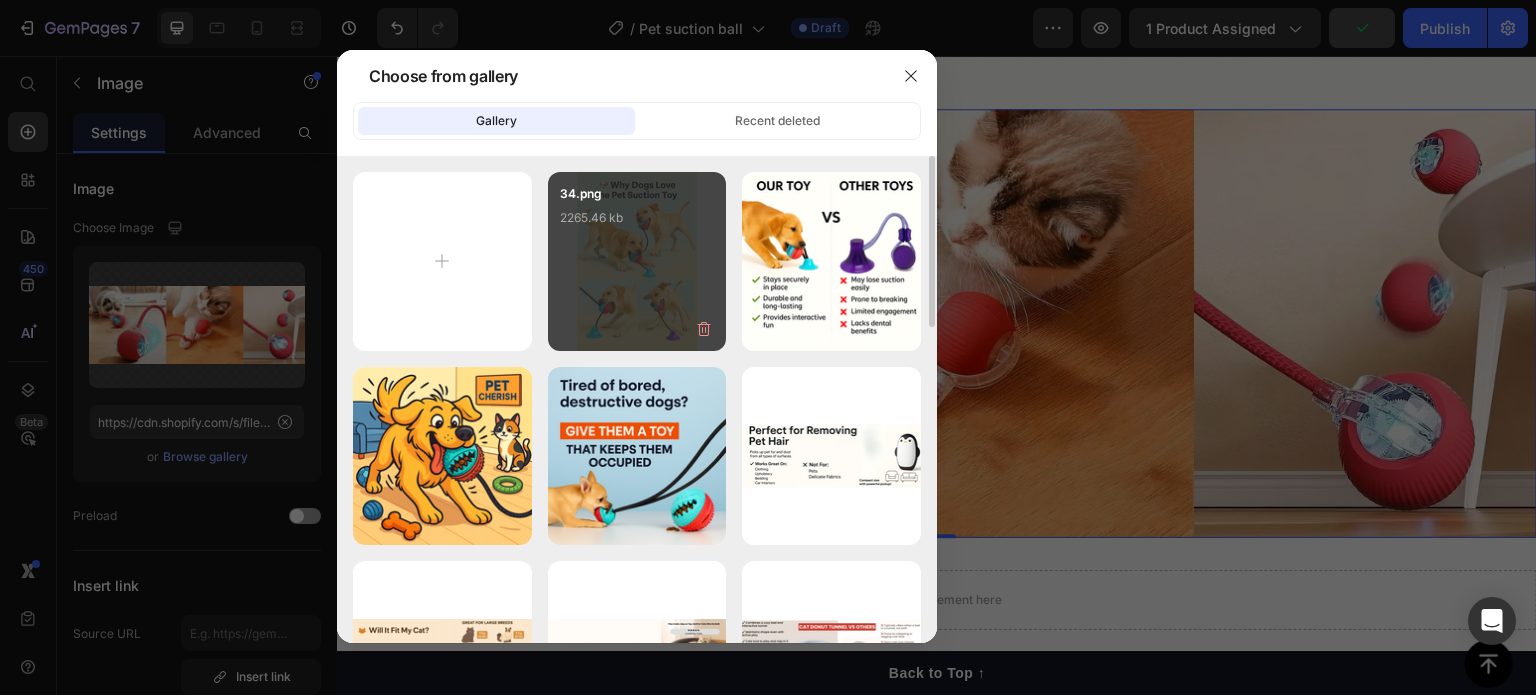 click on "34.png 2265.46 kb" at bounding box center [637, 261] 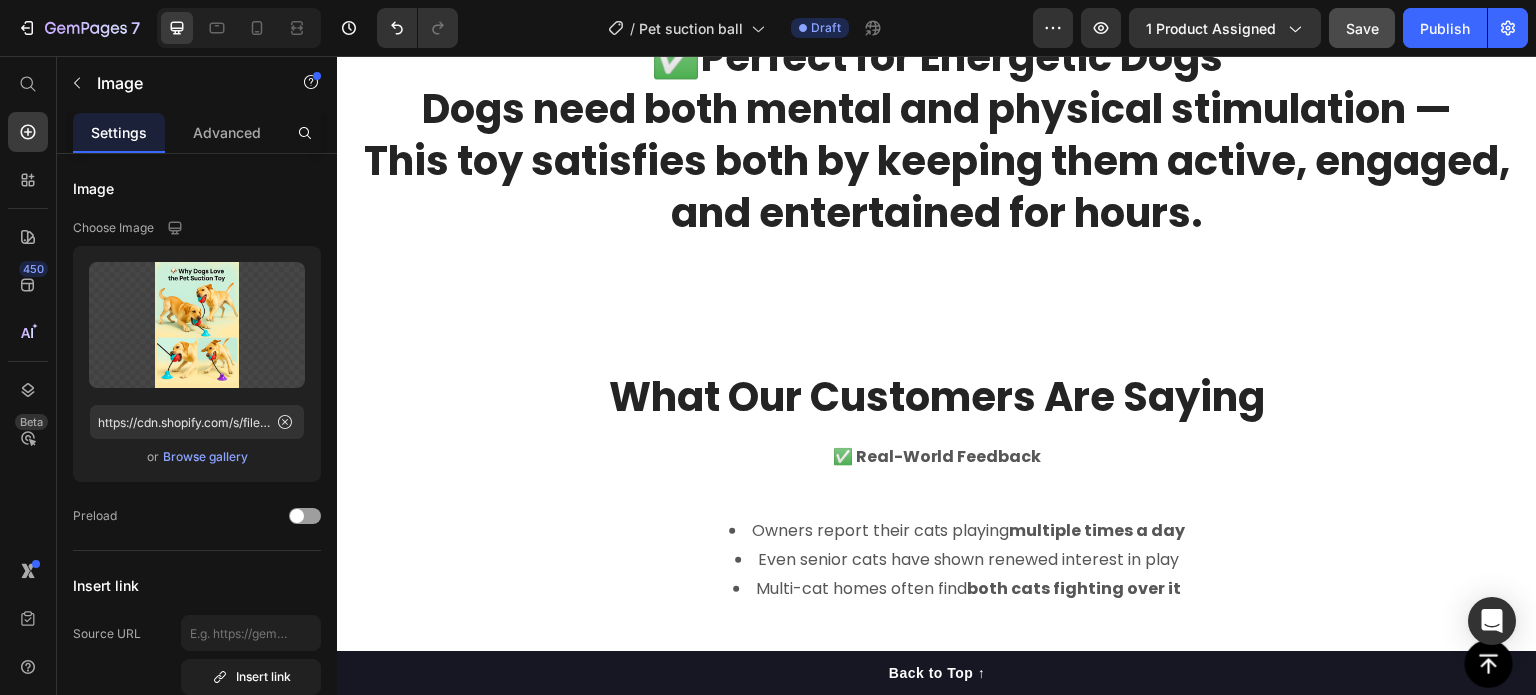 scroll, scrollTop: 8541, scrollLeft: 0, axis: vertical 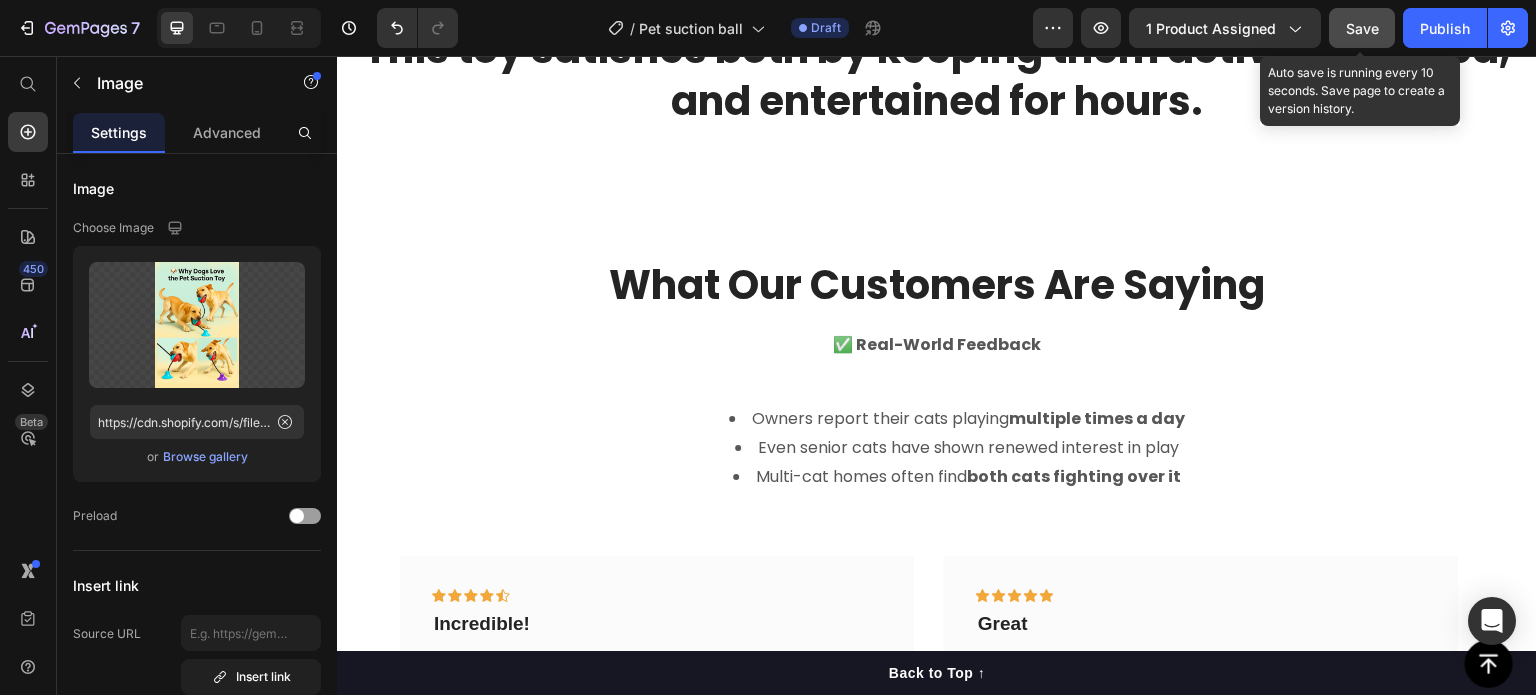 click on "Save" at bounding box center [1362, 28] 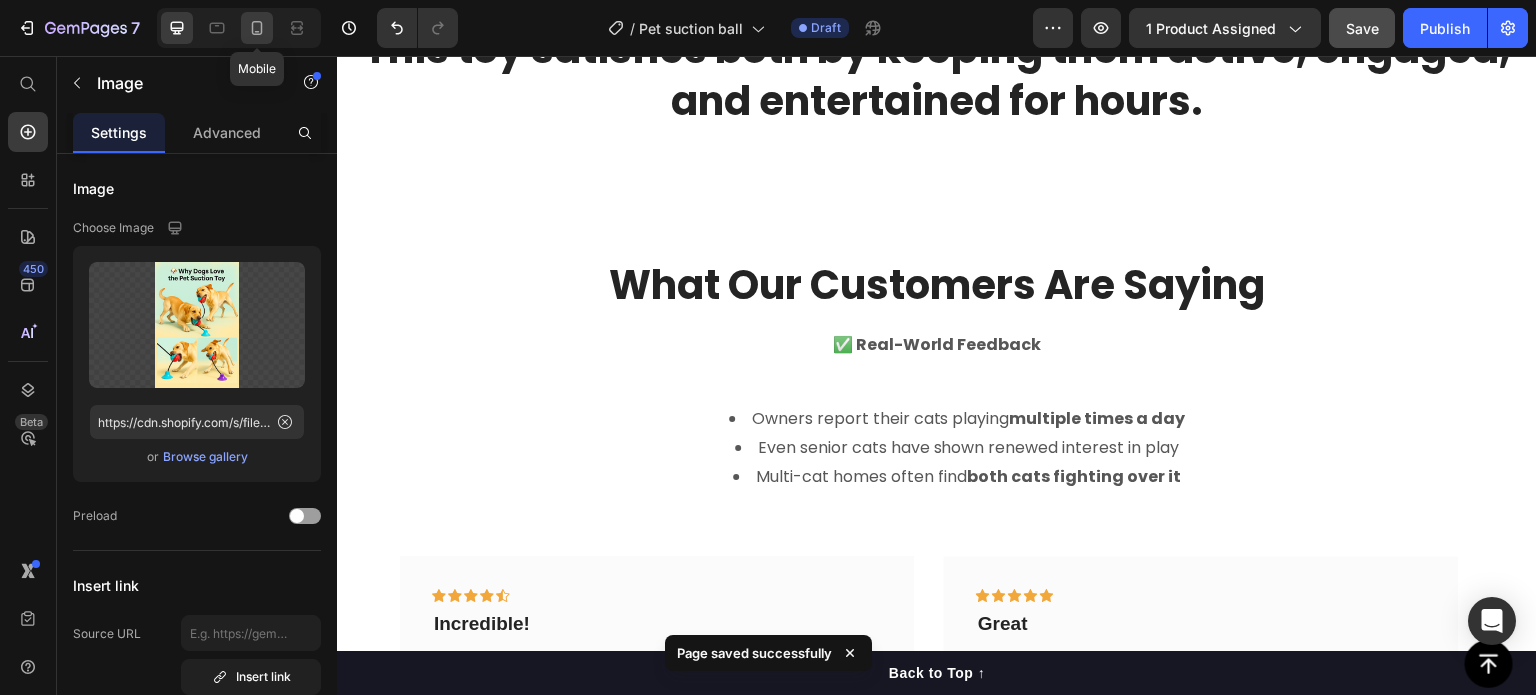 click 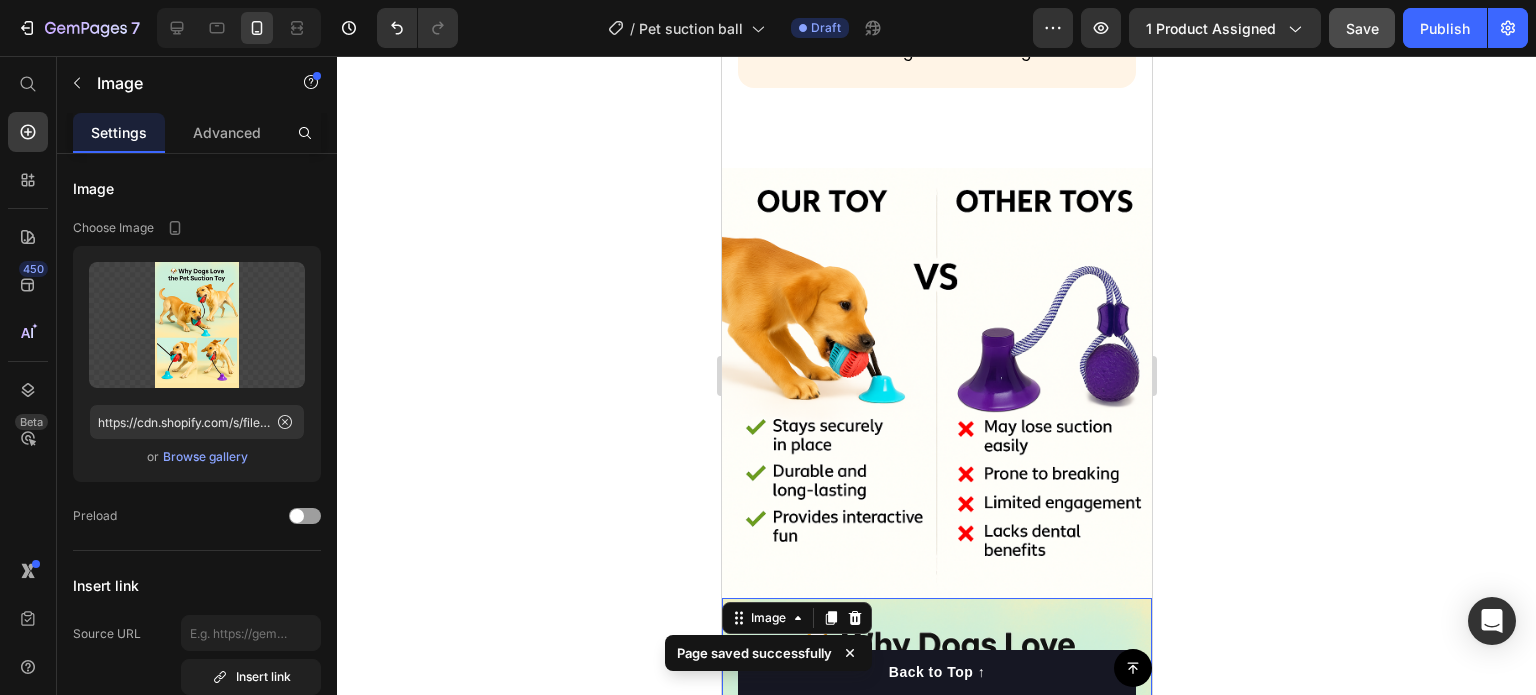 scroll, scrollTop: 5599, scrollLeft: 0, axis: vertical 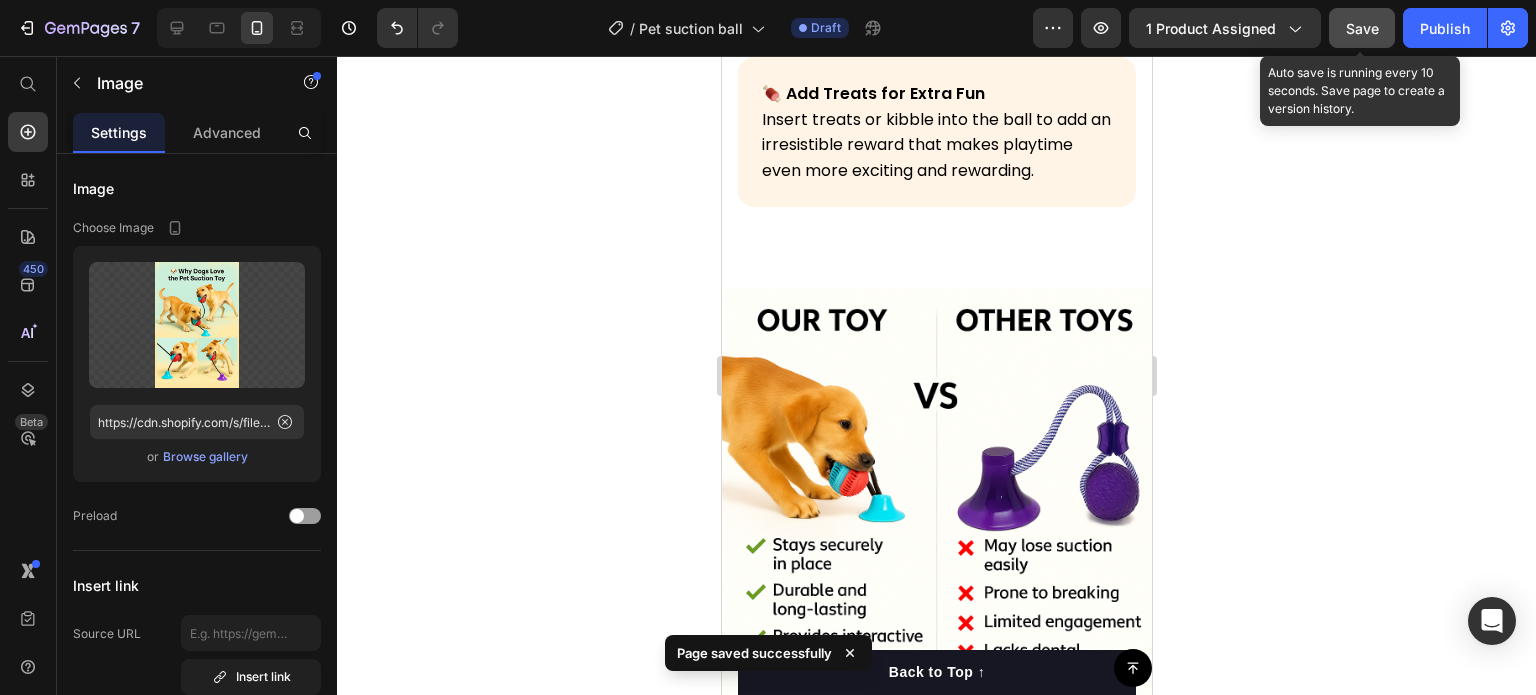 click on "Save" at bounding box center (1362, 28) 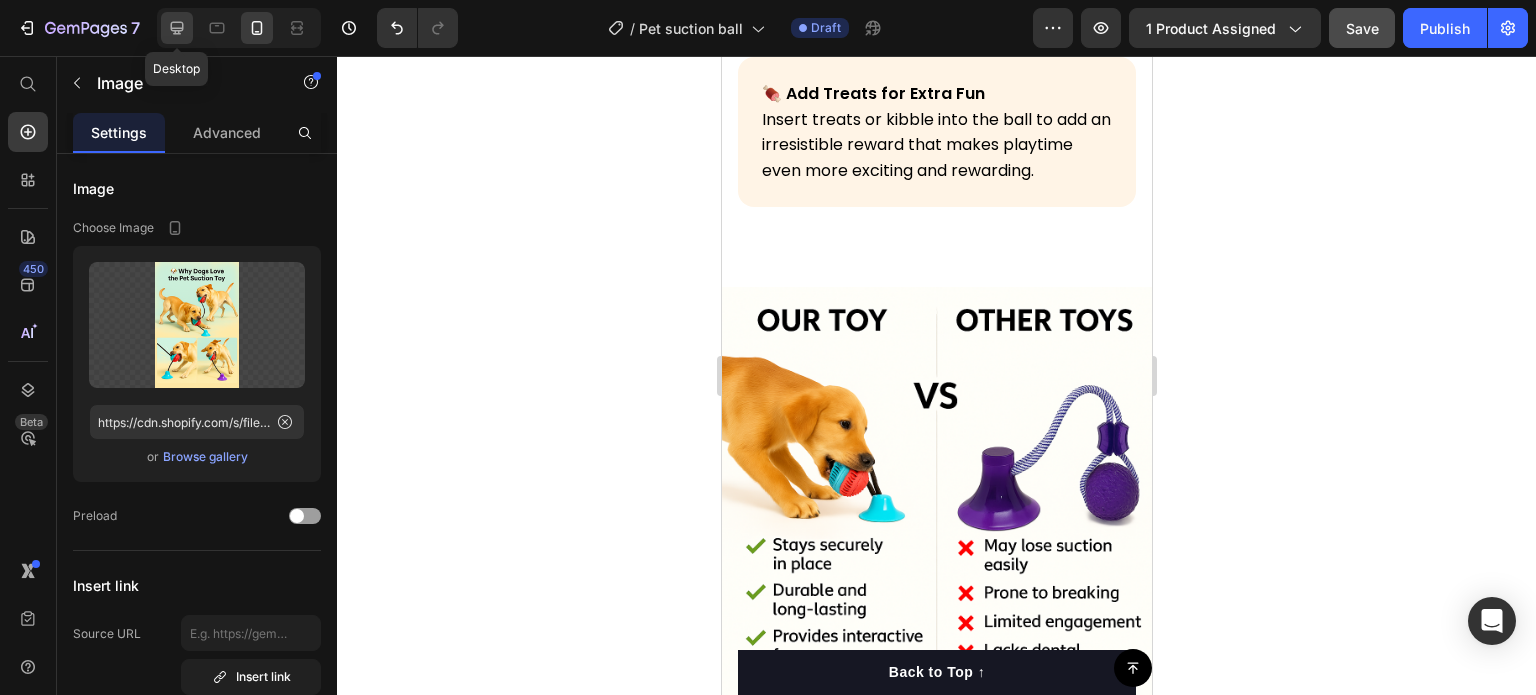 click 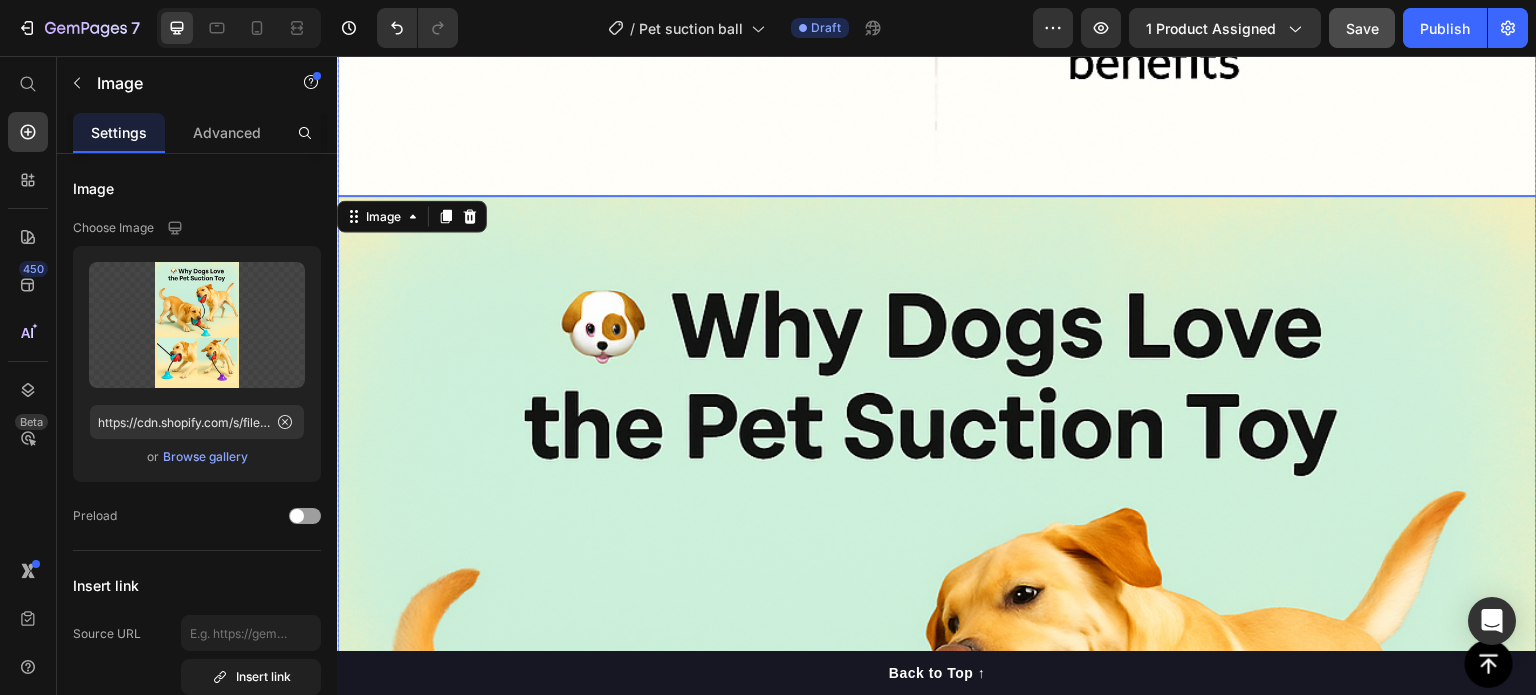scroll, scrollTop: 6392, scrollLeft: 0, axis: vertical 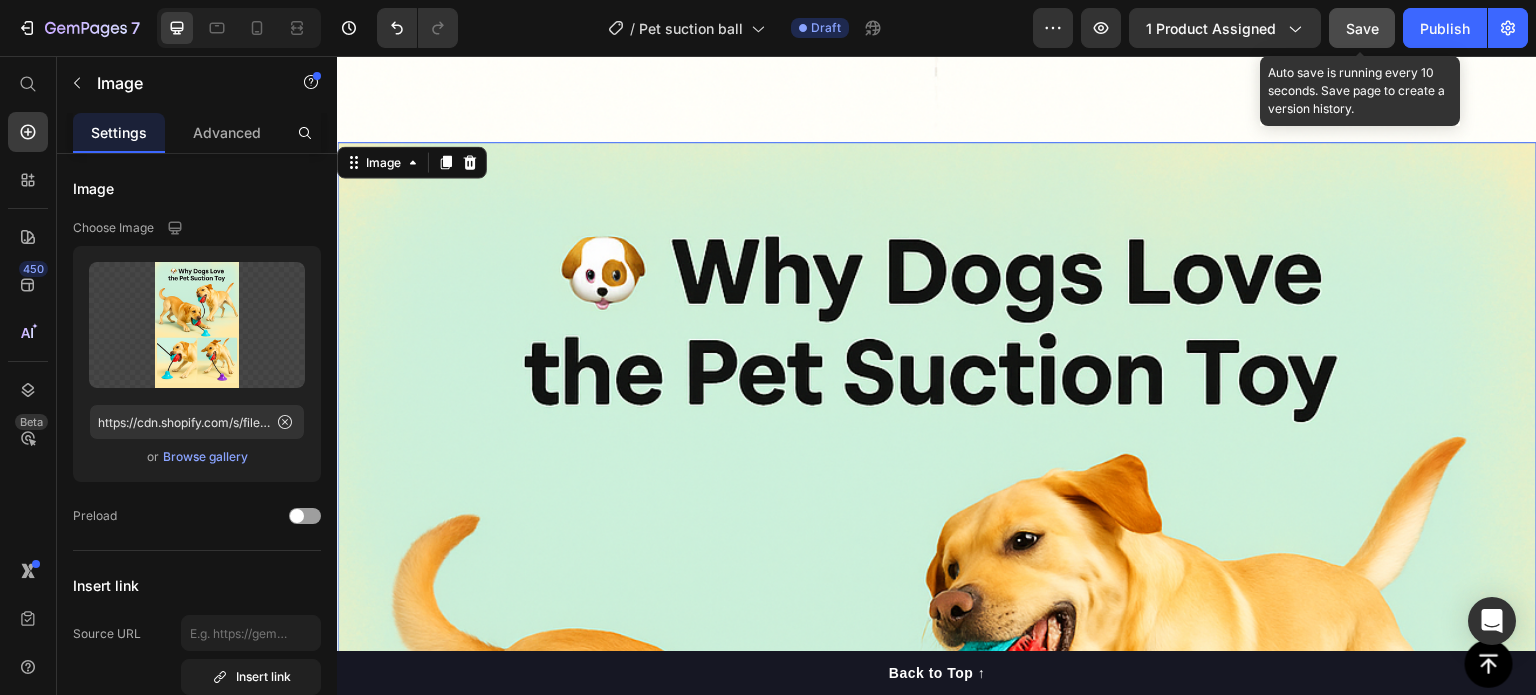 click on "Save" at bounding box center [1362, 28] 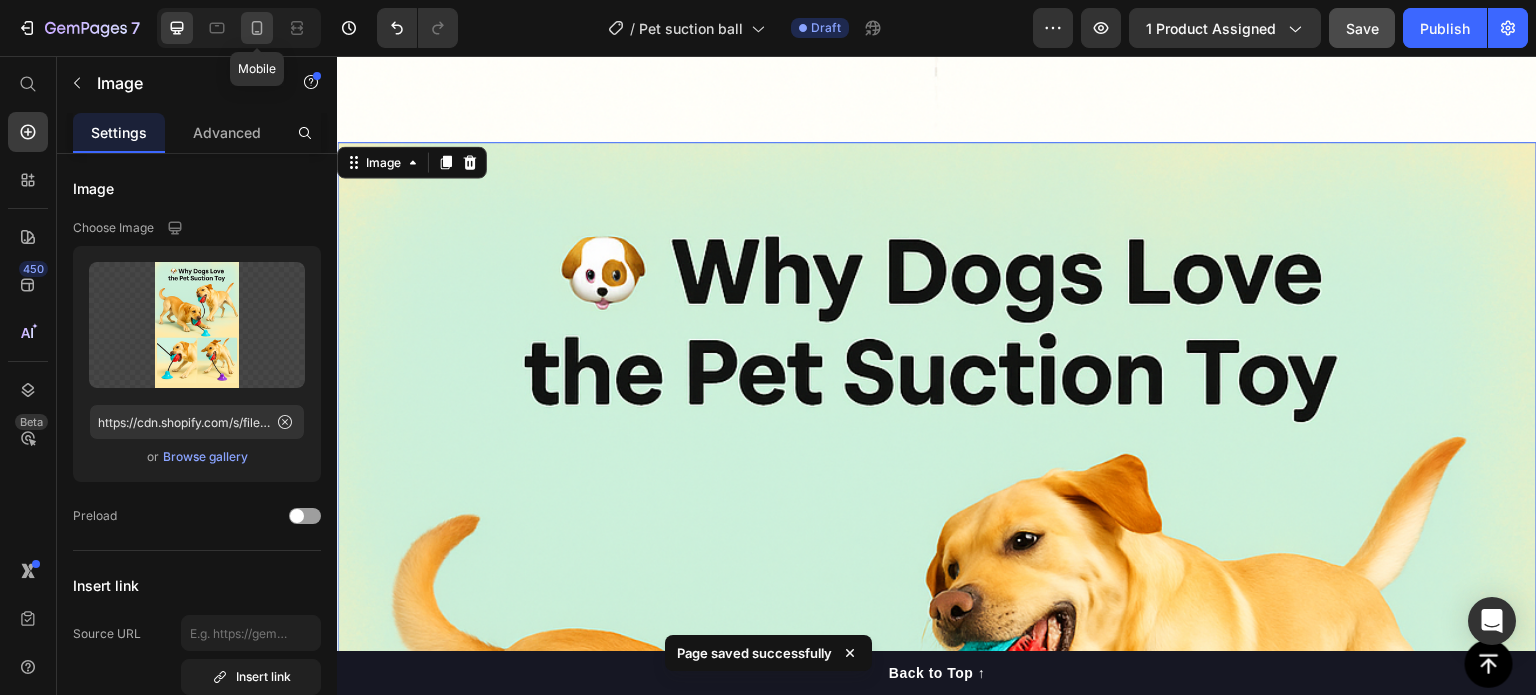click 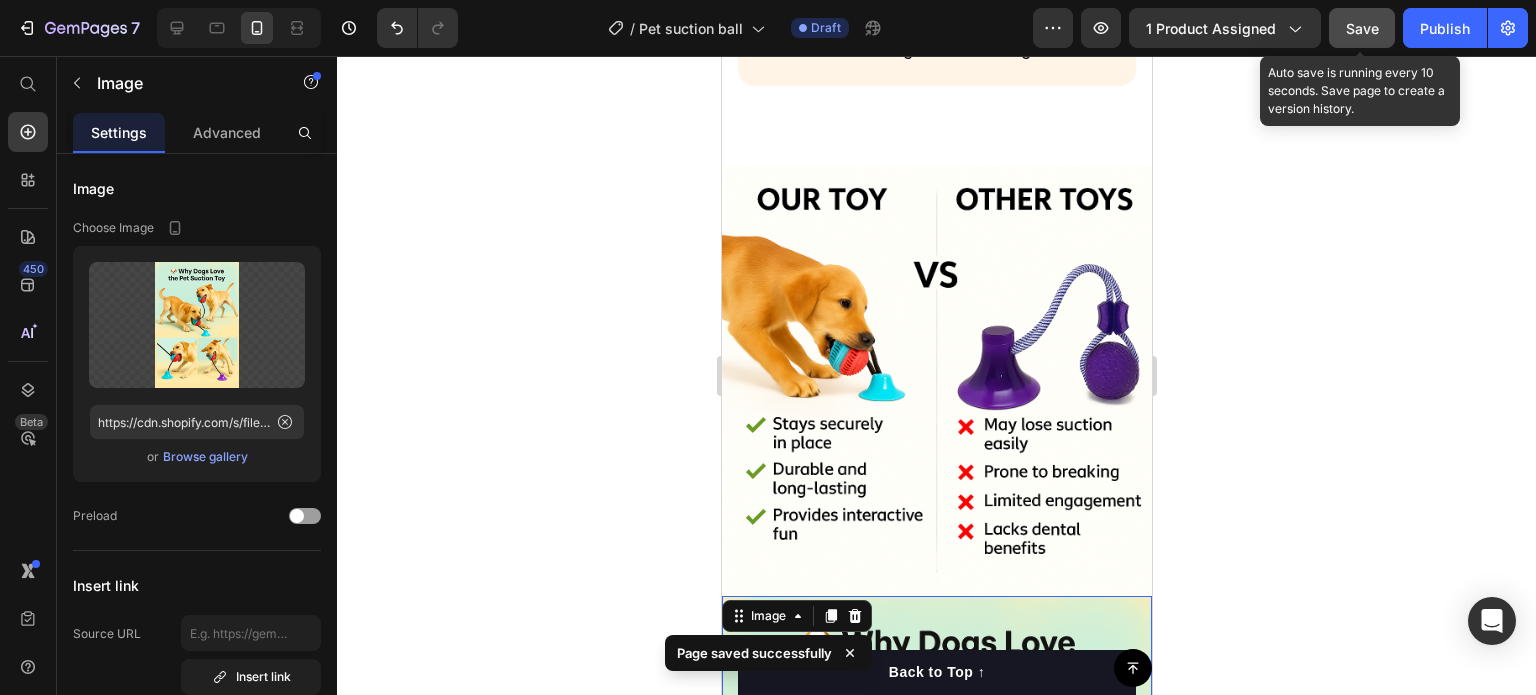 scroll, scrollTop: 5599, scrollLeft: 0, axis: vertical 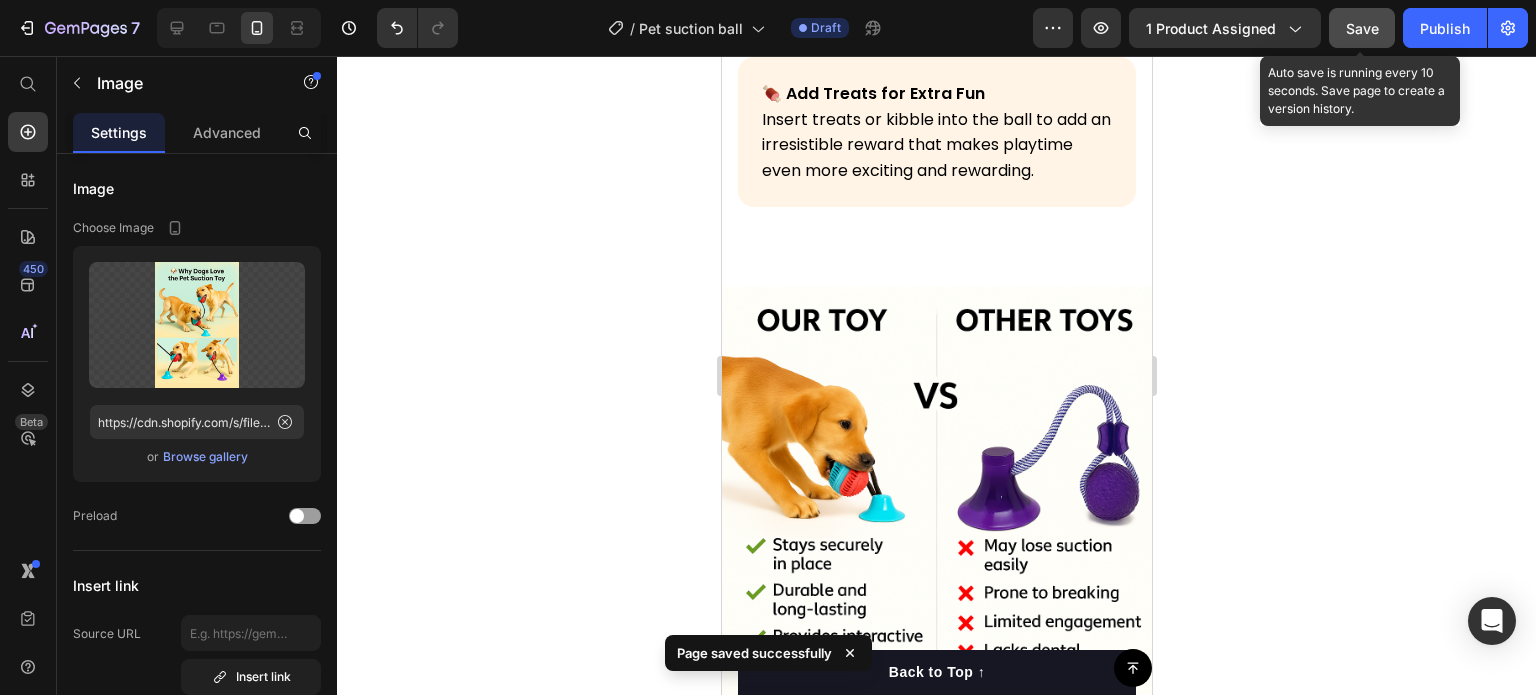 click on "Save" at bounding box center [1362, 28] 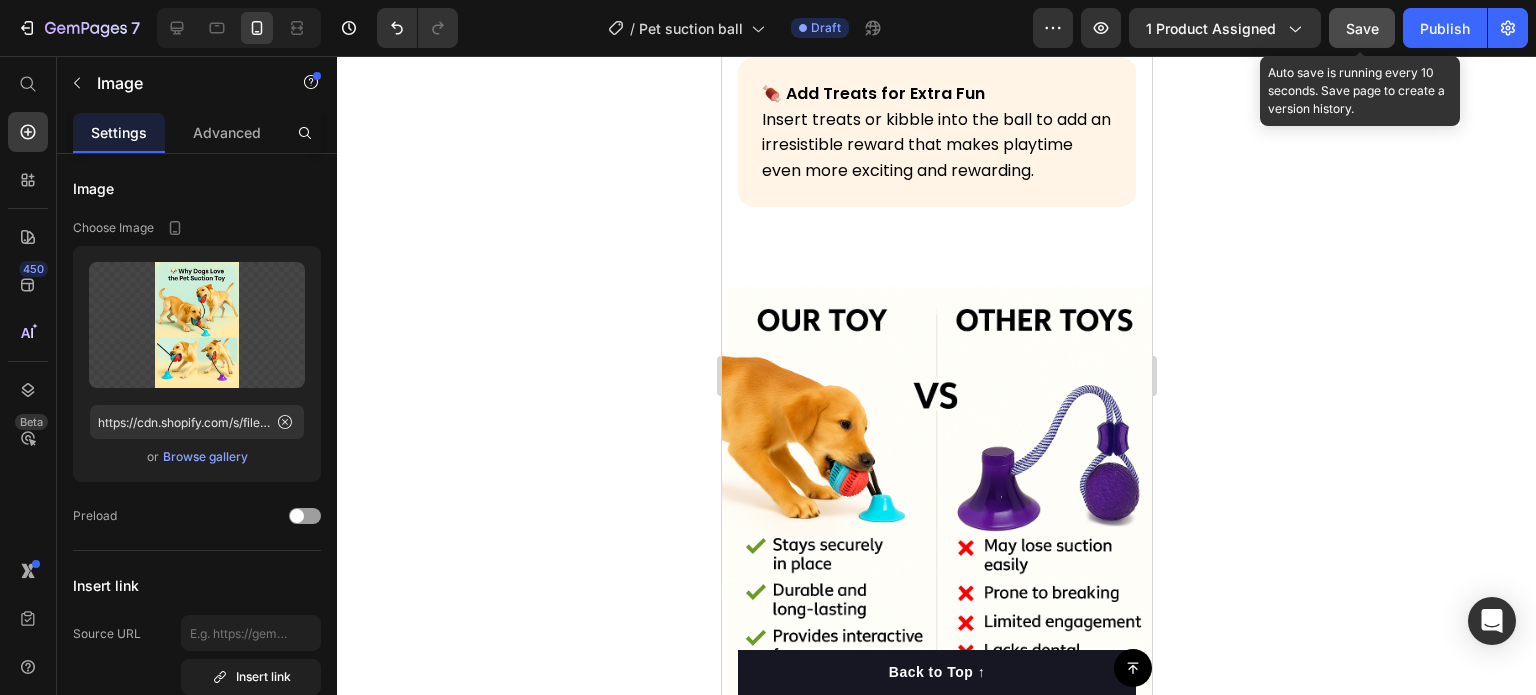 click on "Save" at bounding box center [1362, 28] 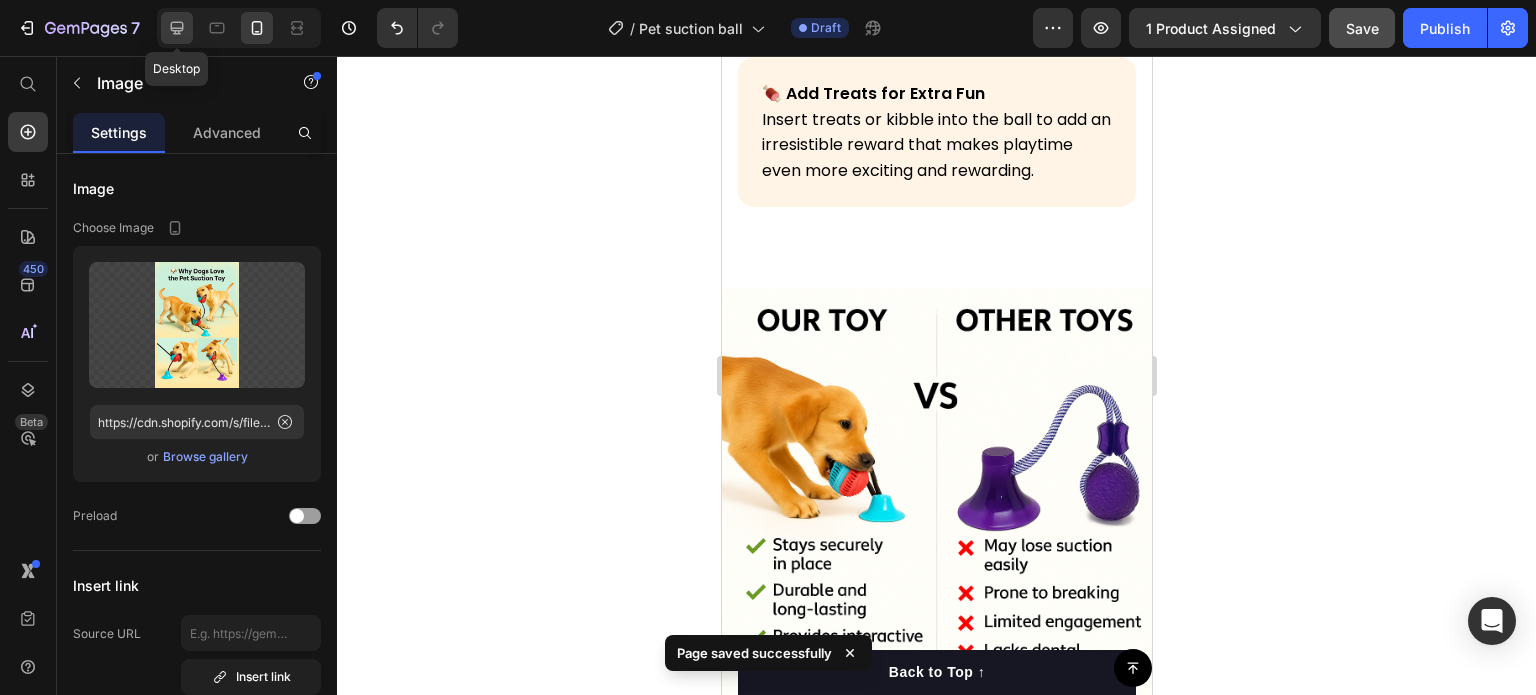 click 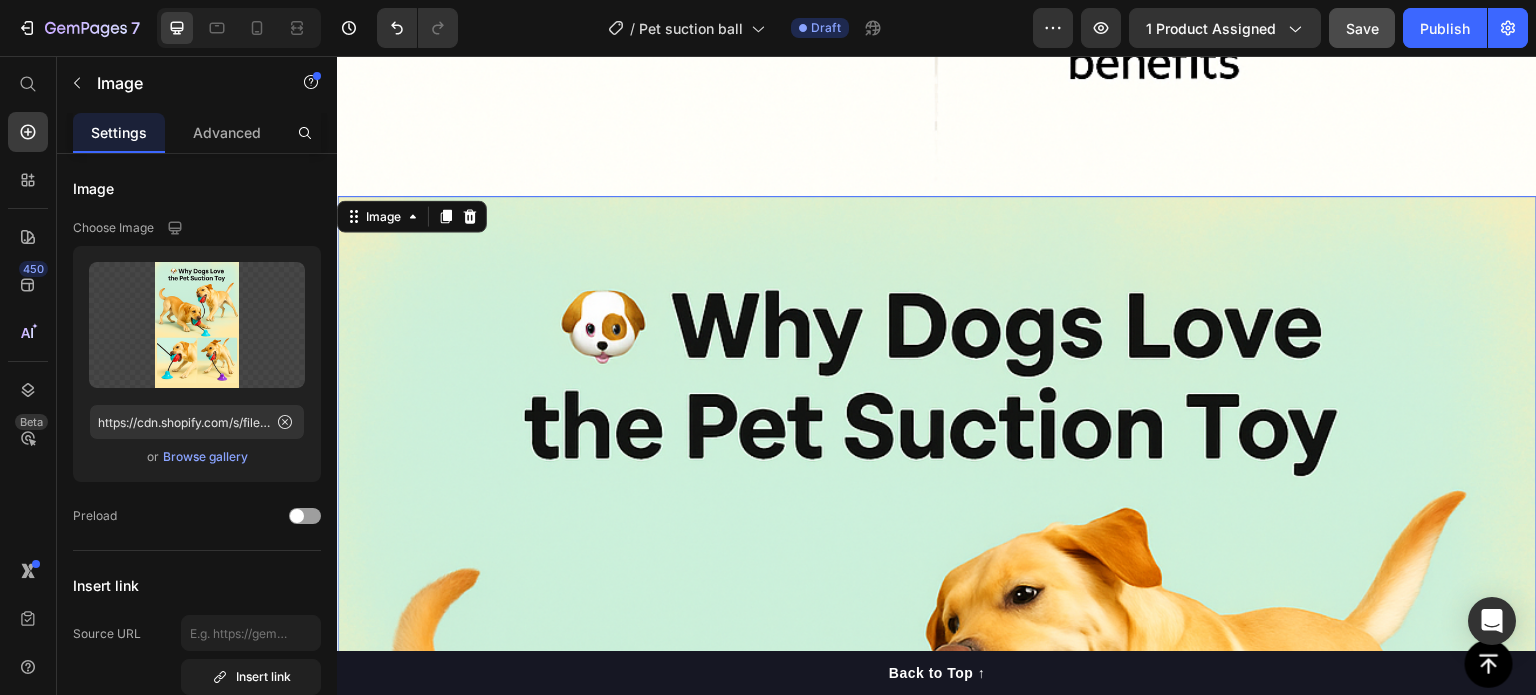 scroll, scrollTop: 6392, scrollLeft: 0, axis: vertical 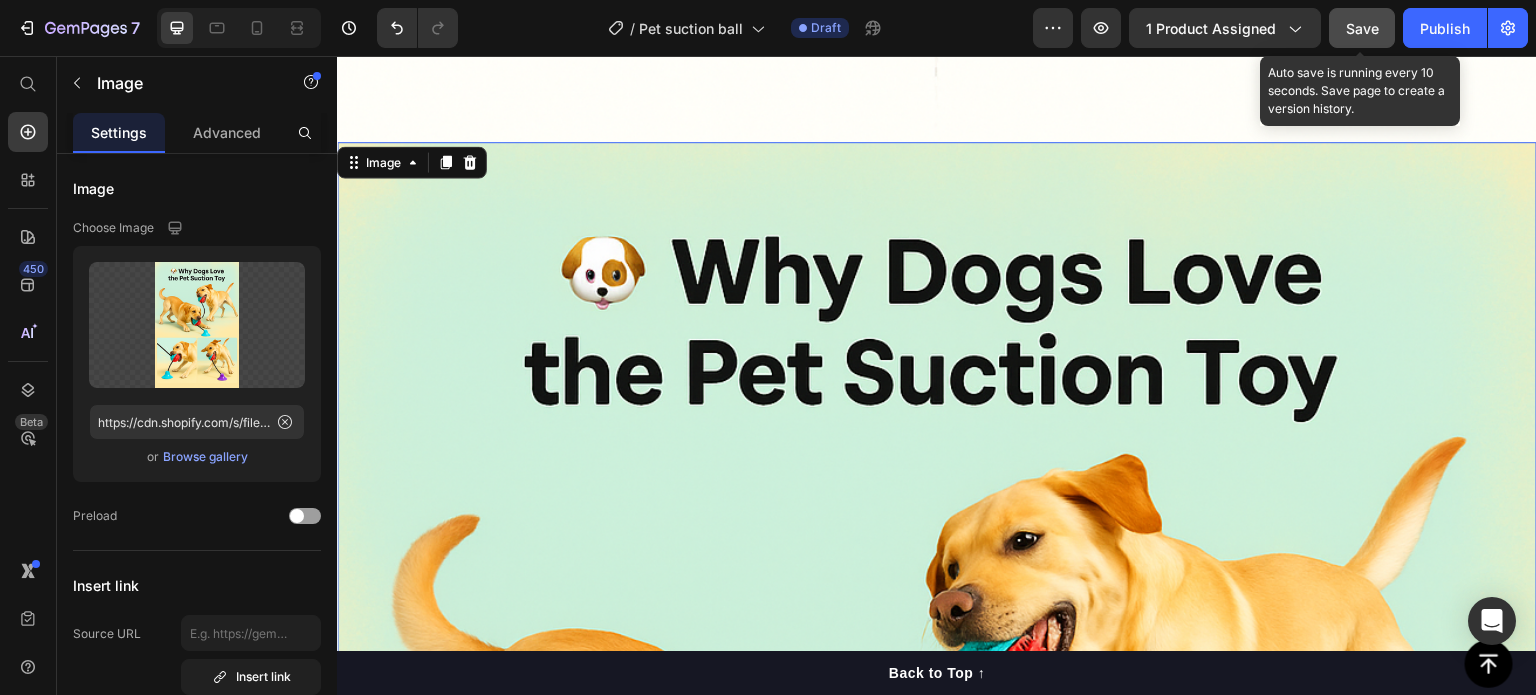 click on "Save" 